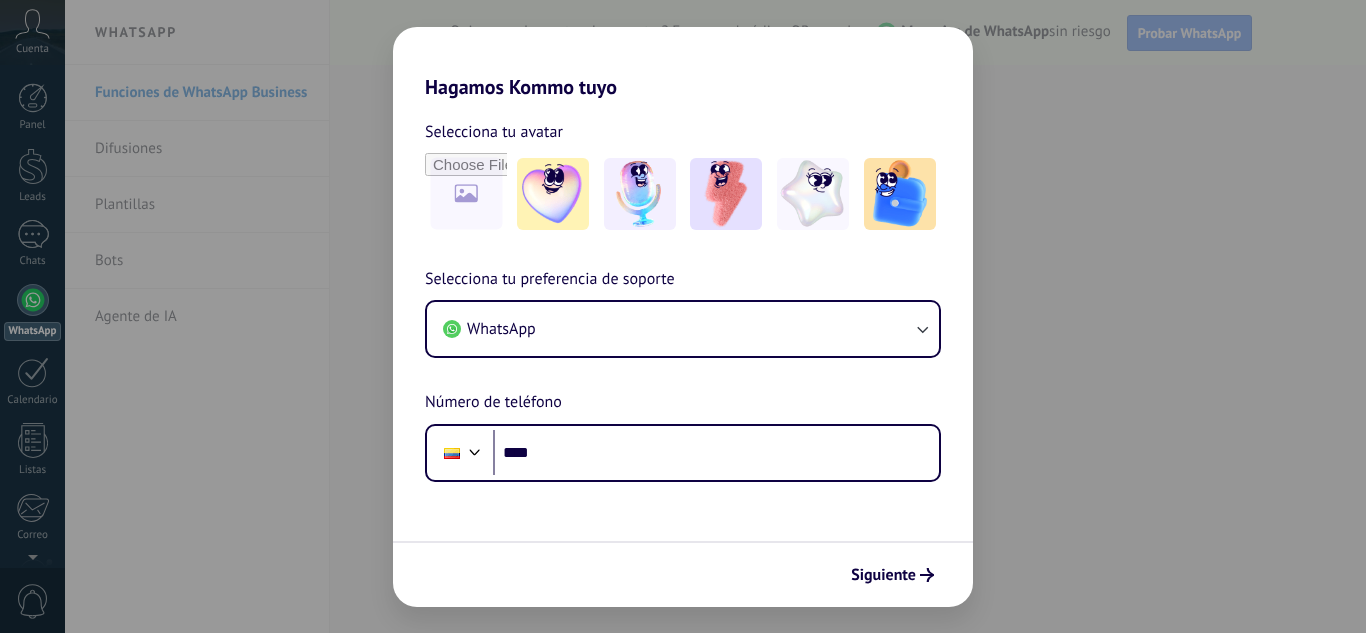 scroll, scrollTop: 0, scrollLeft: 0, axis: both 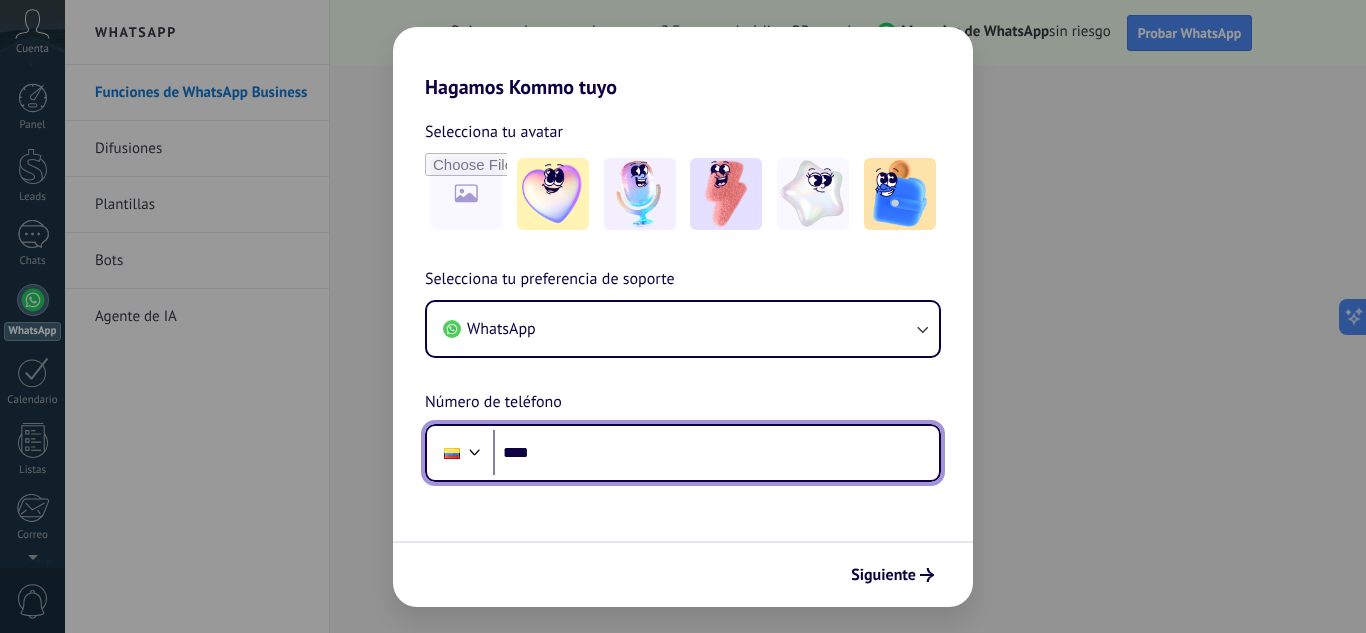click on "****" at bounding box center (716, 453) 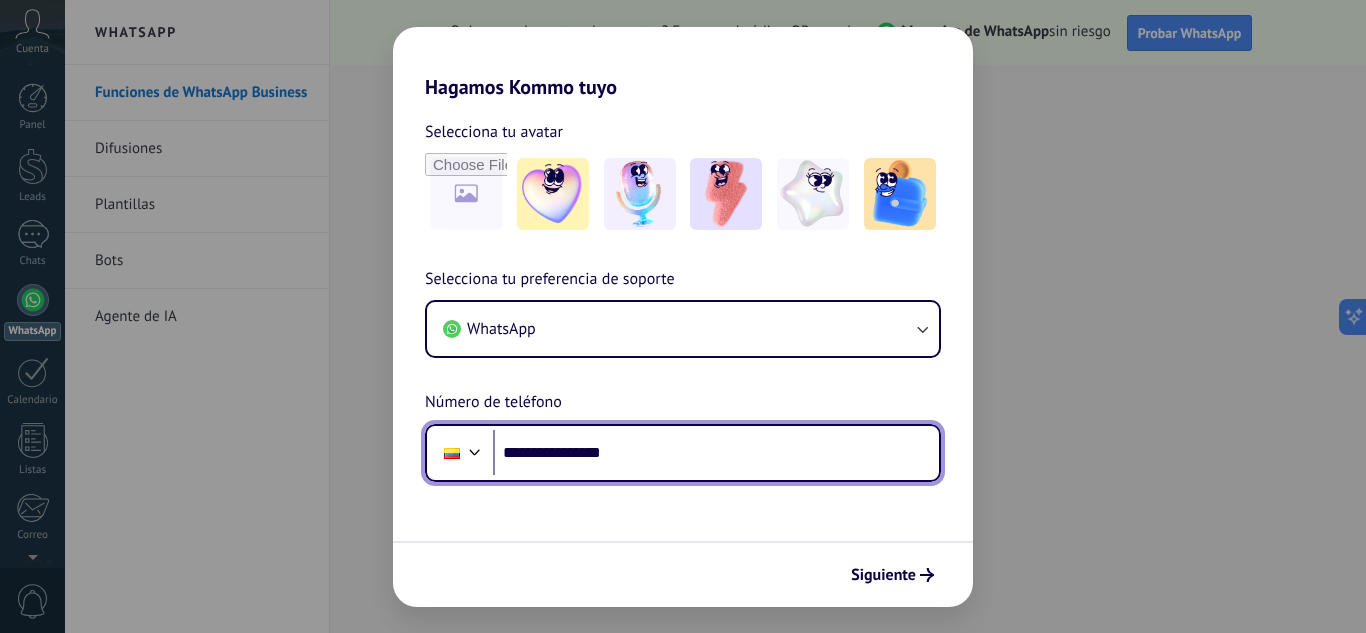 type on "**********" 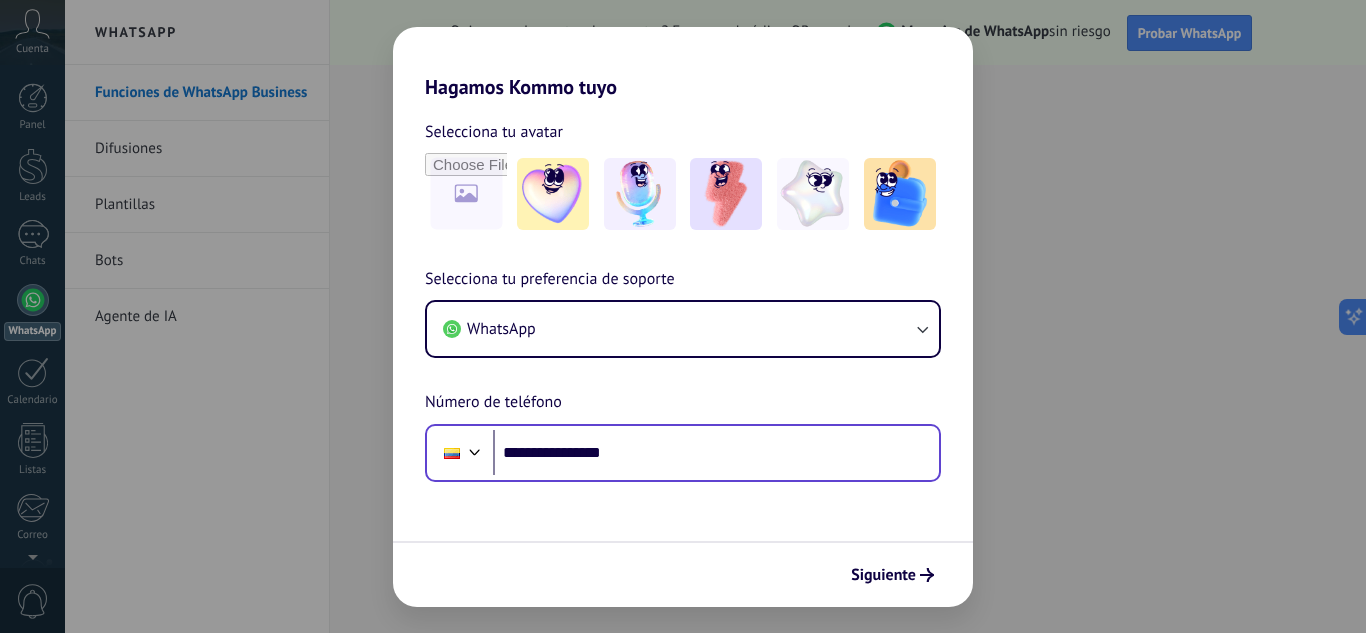 scroll, scrollTop: 0, scrollLeft: 0, axis: both 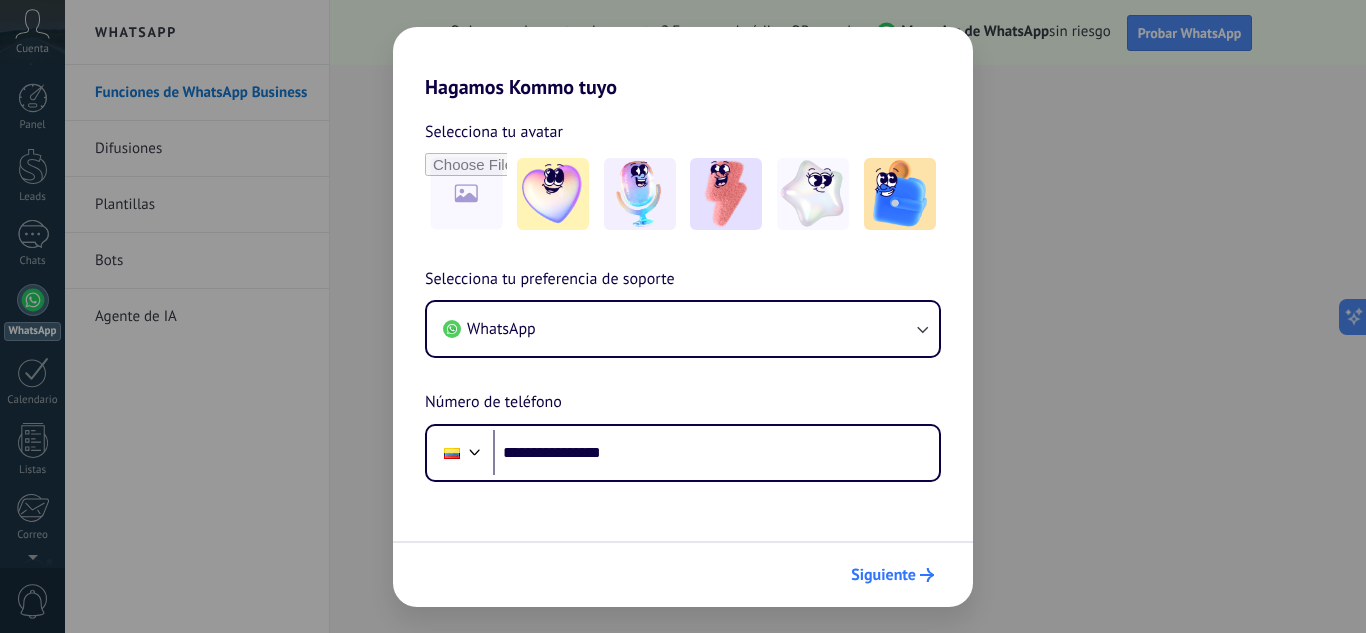 click on "Siguiente" at bounding box center [883, 575] 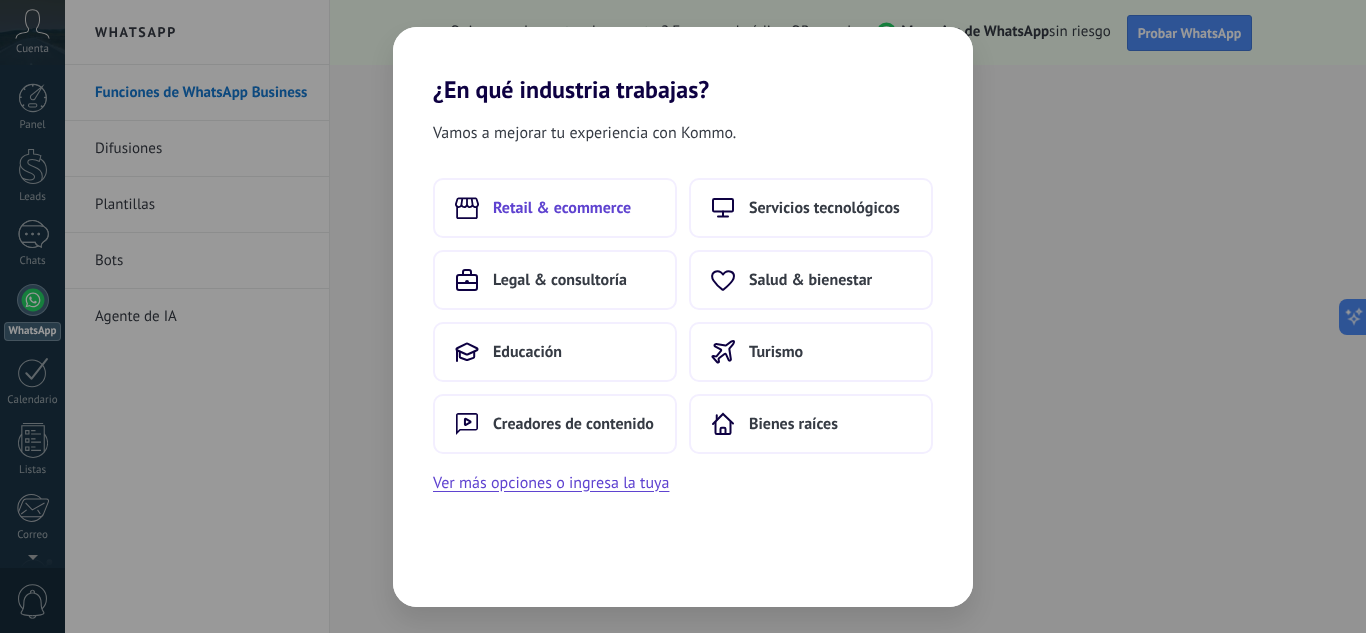 click on "Retail & ecommerce" at bounding box center [562, 208] 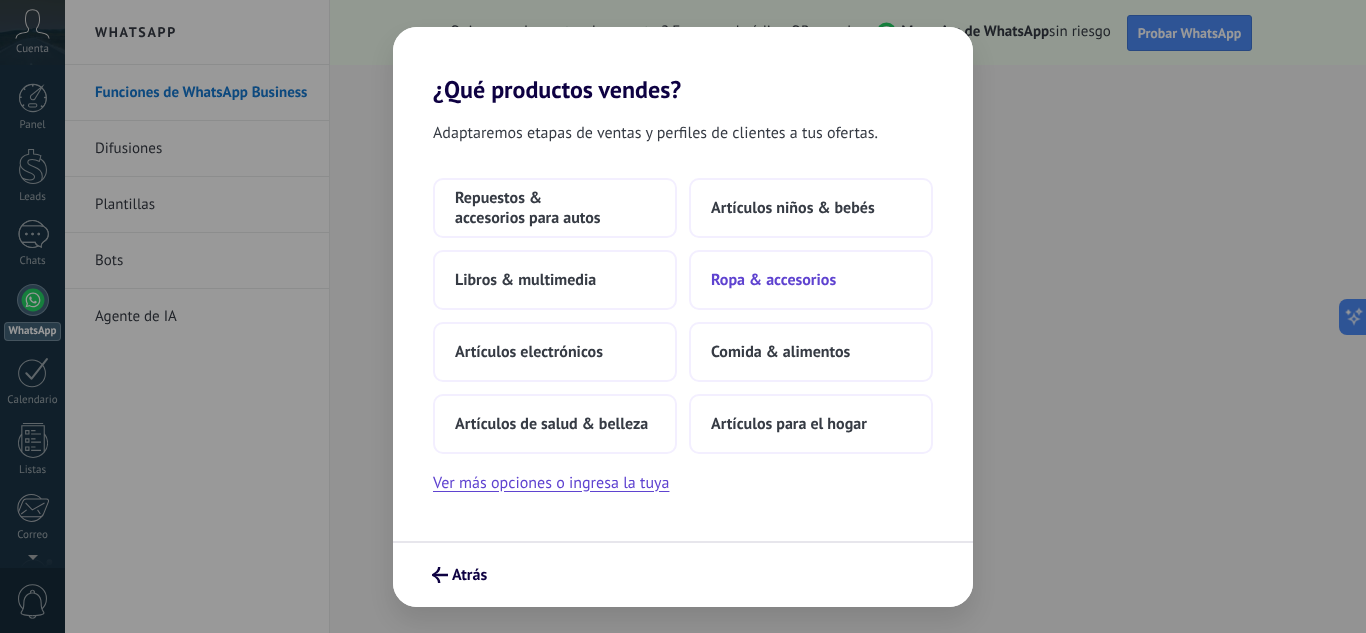 click on "Ropa & accesorios" at bounding box center [773, 280] 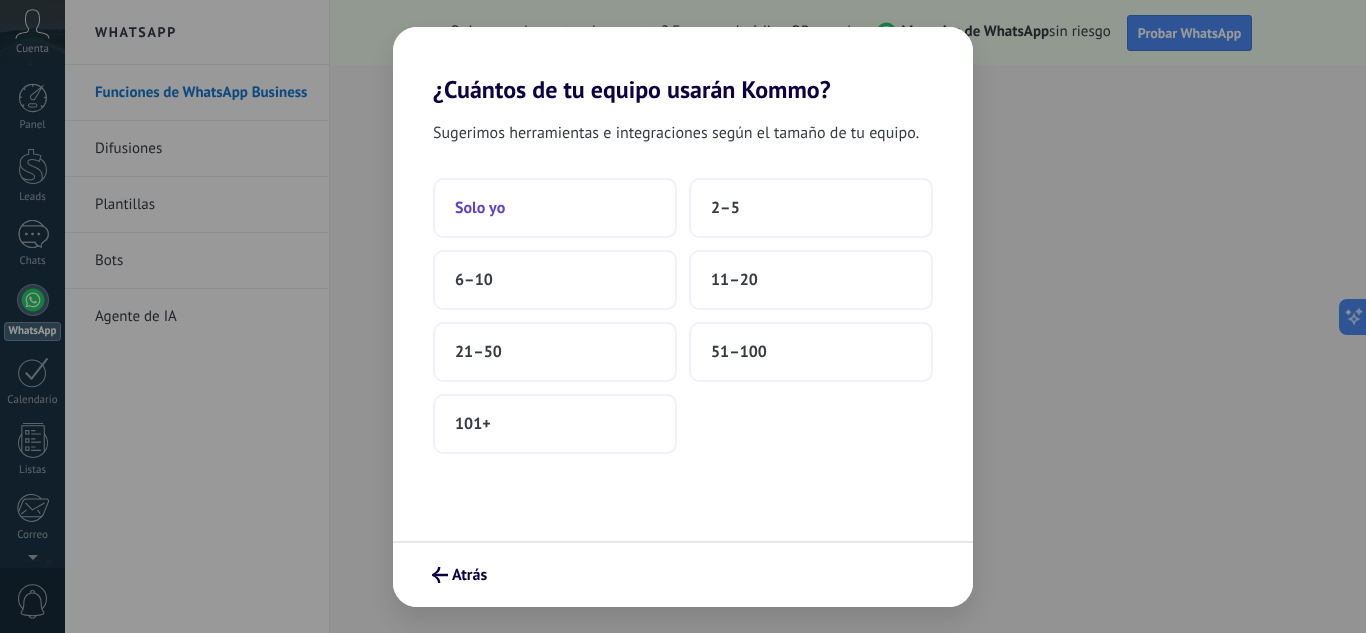 click on "Solo yo" at bounding box center [555, 208] 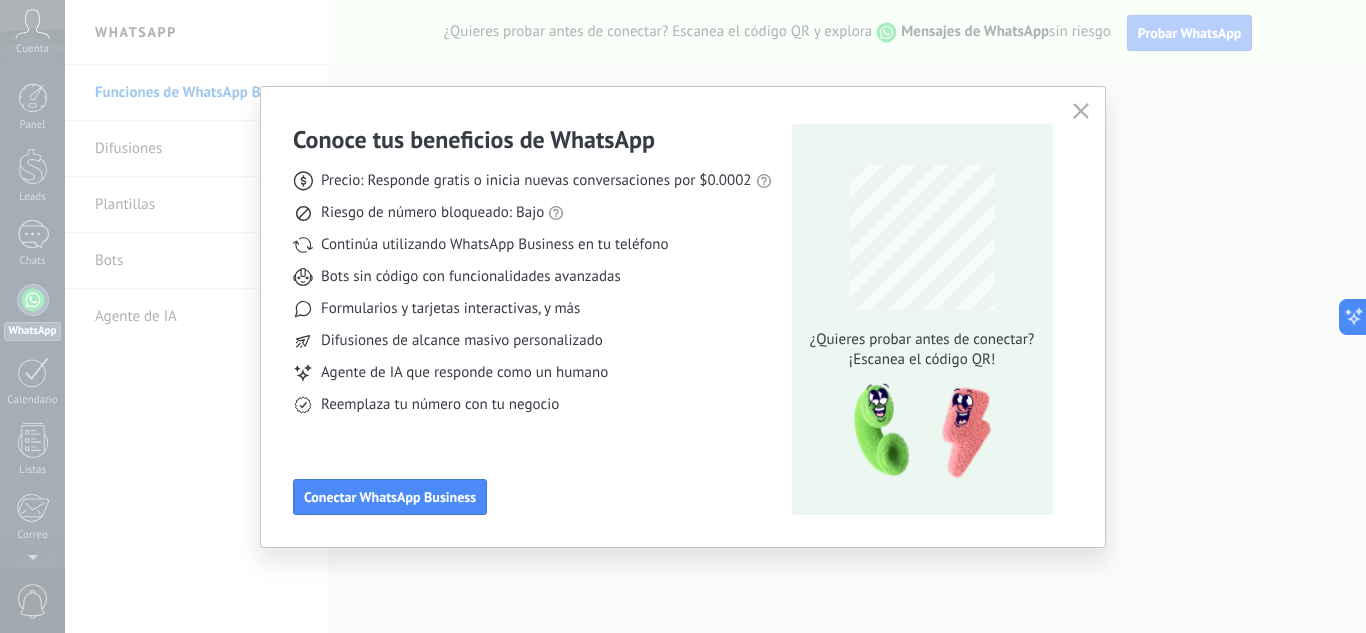 click at bounding box center [1081, 112] 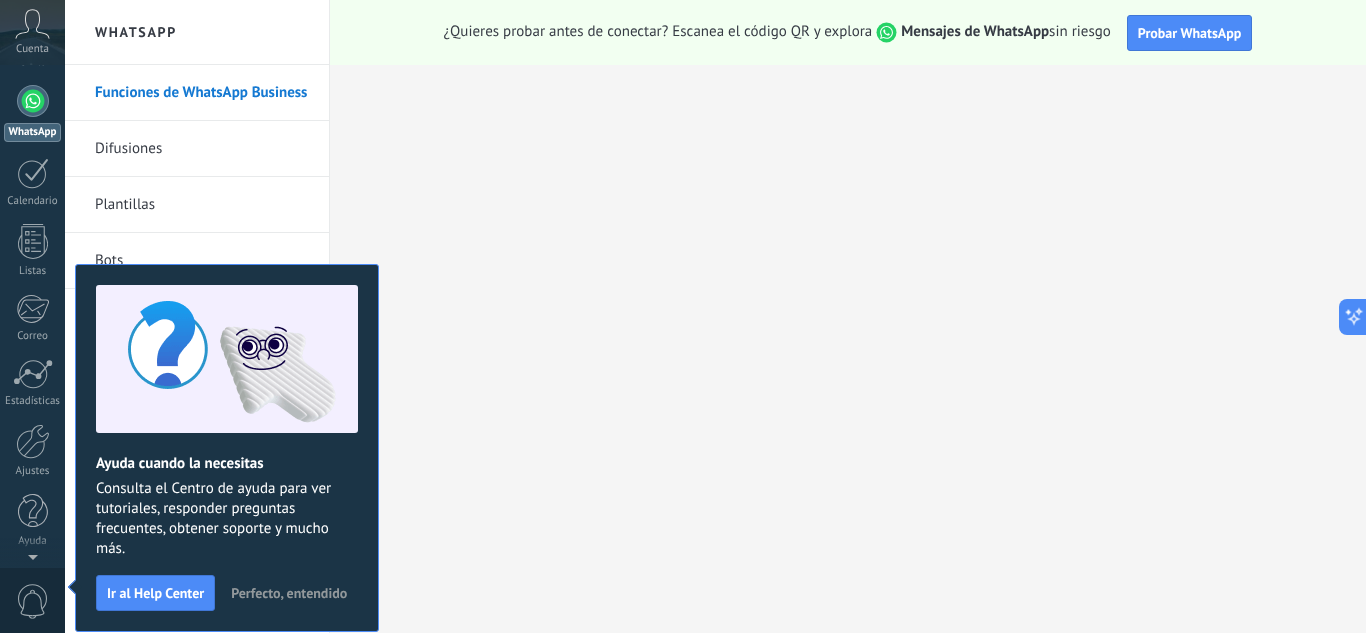 scroll, scrollTop: 0, scrollLeft: 0, axis: both 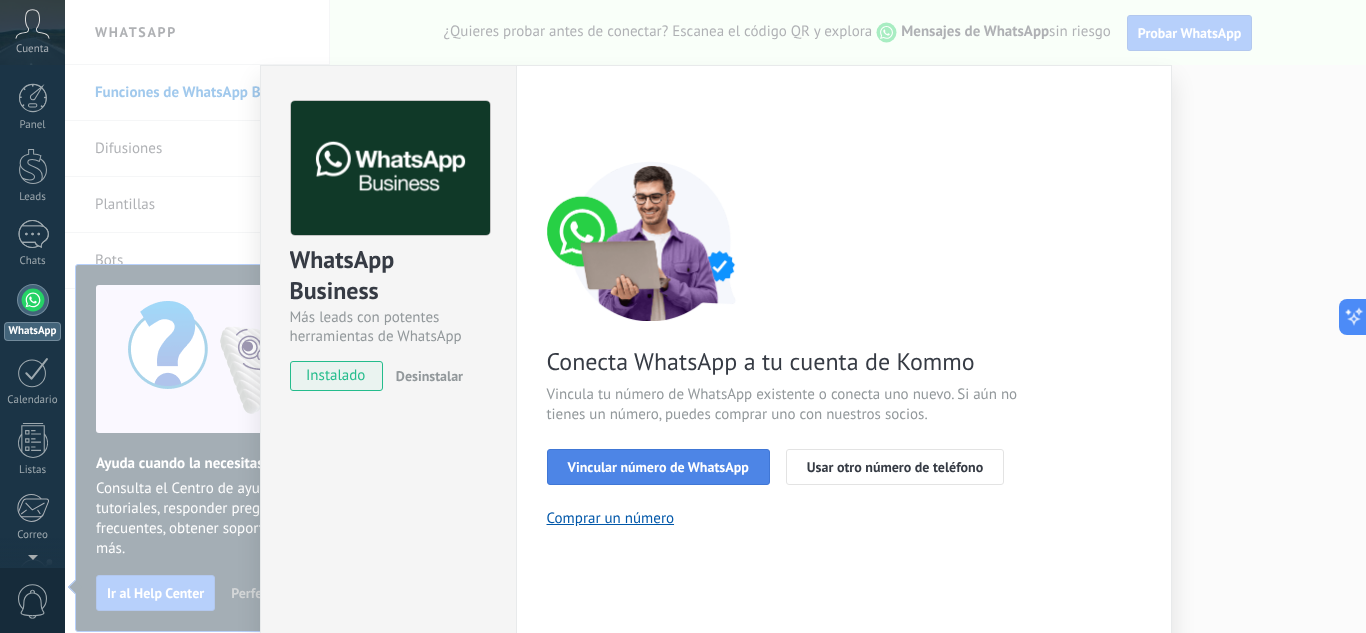 click on "Vincular número de WhatsApp" at bounding box center [658, 467] 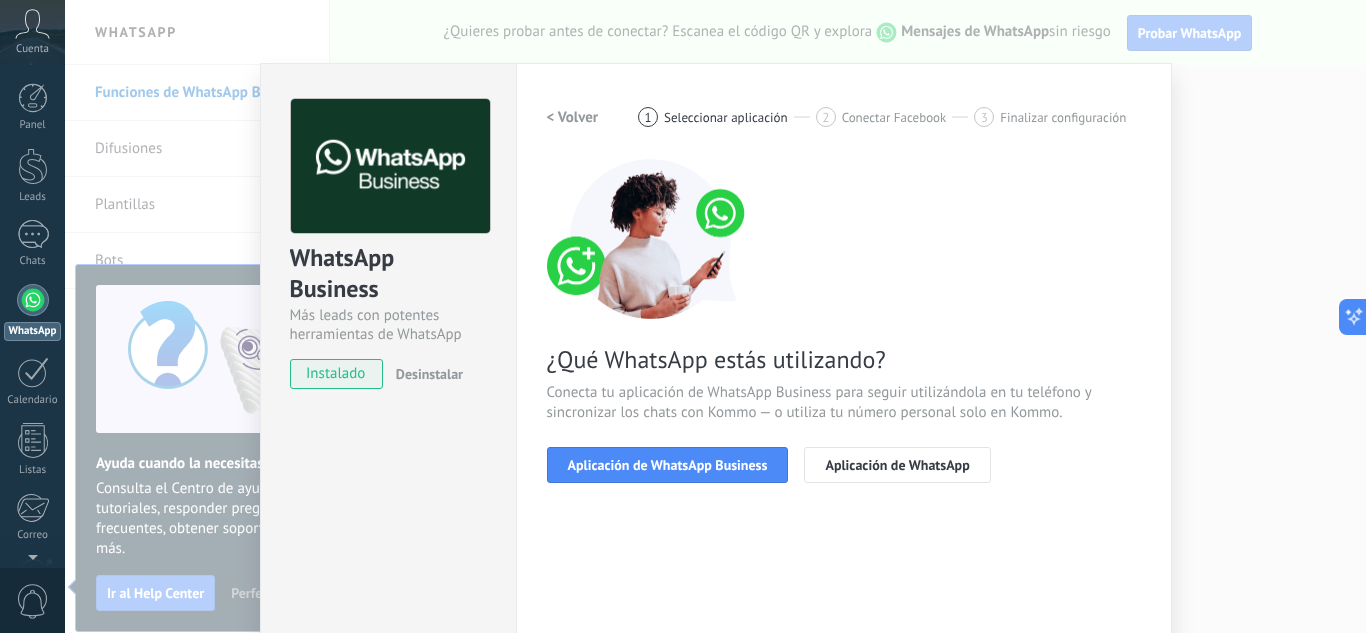 scroll, scrollTop: 0, scrollLeft: 0, axis: both 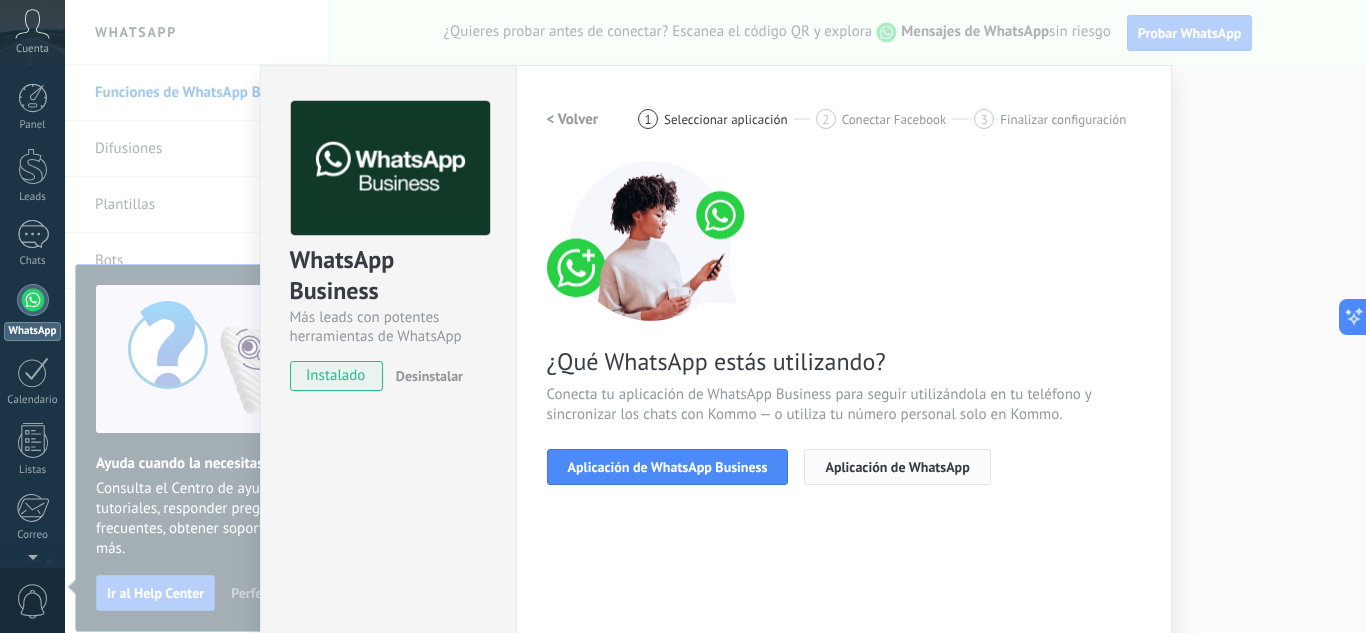 click on "Aplicación de WhatsApp" at bounding box center [897, 467] 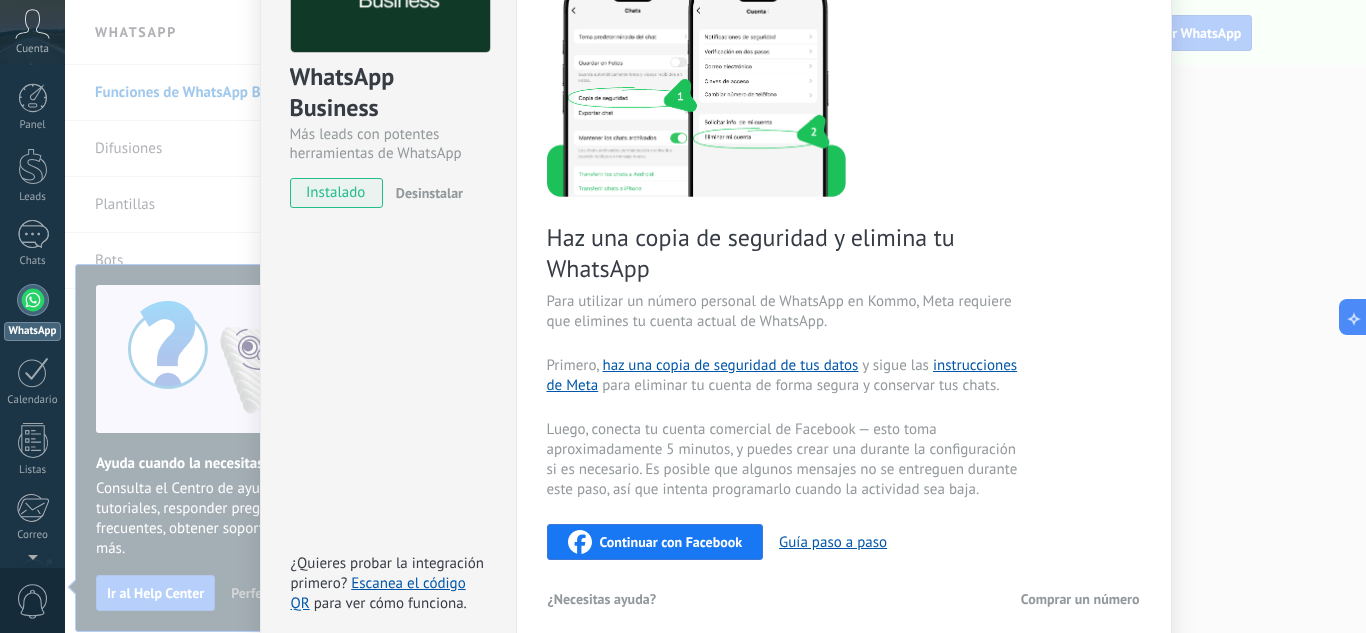 scroll, scrollTop: 0, scrollLeft: 0, axis: both 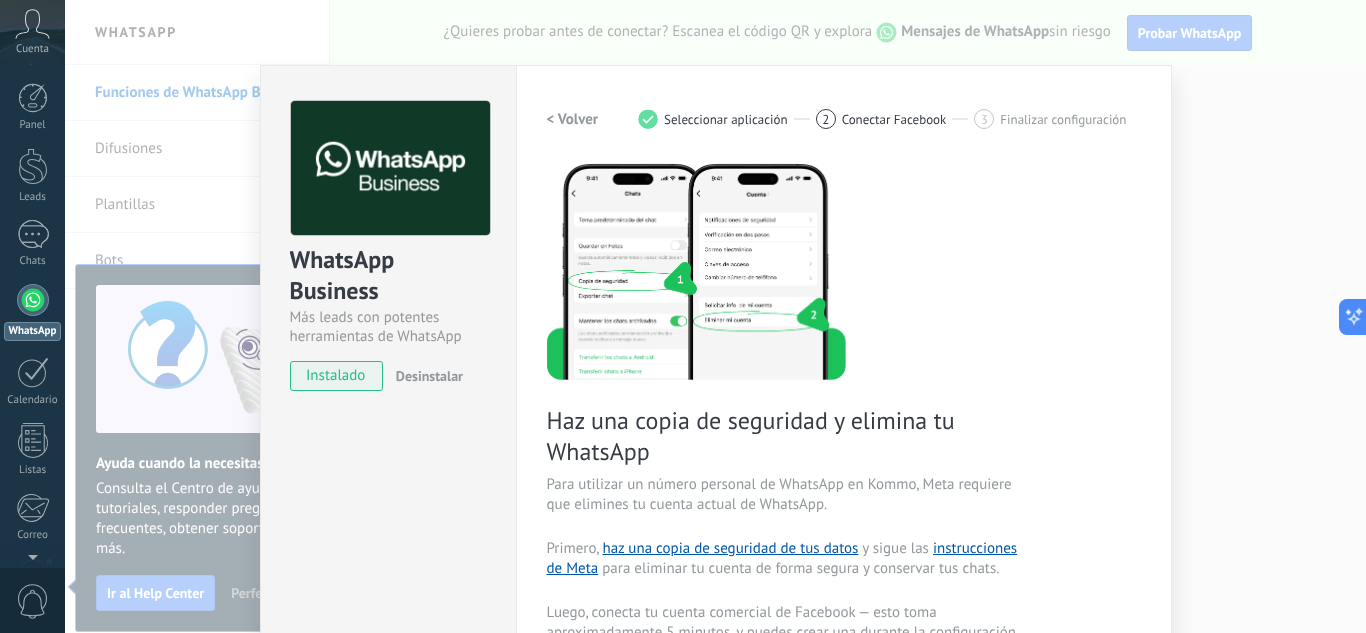 click on "< Volver" at bounding box center [573, 119] 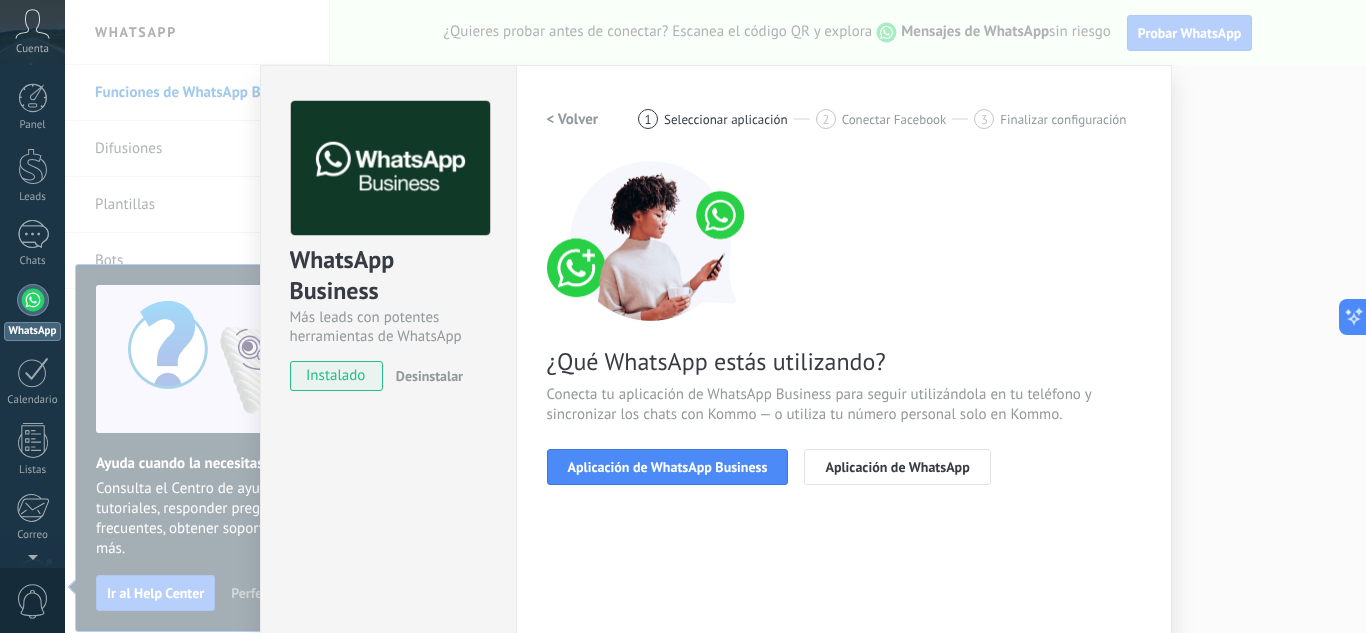 click on "WhatsApp Business Más leads con potentes herramientas de WhatsApp instalado Desinstalar ¿Quieres probar la integración primero?   Escanea el código QR   para ver cómo funciona. Configuraciones Autorizaciones This tab logs the users who have granted integration access to this account. If you want to to remove a user's ability to send requests to the account on behalf of this integration, you can revoke access. If access is revoked from all users, the integration will stop working. This app is installed, but no one has given it access yet. WhatsApp Cloud API más _:  Guardar < Volver 1 Seleccionar aplicación 2 Conectar Facebook  3 Finalizar configuración ¿Qué WhatsApp estás utilizando? Conecta tu aplicación de WhatsApp Business para seguir utilizándola en tu teléfono y sincronizar los chats con Kommo — o utiliza tu número personal solo en Kommo. Aplicación de WhatsApp Business Aplicación de WhatsApp ¿Necesitas ayuda?" at bounding box center (715, 316) 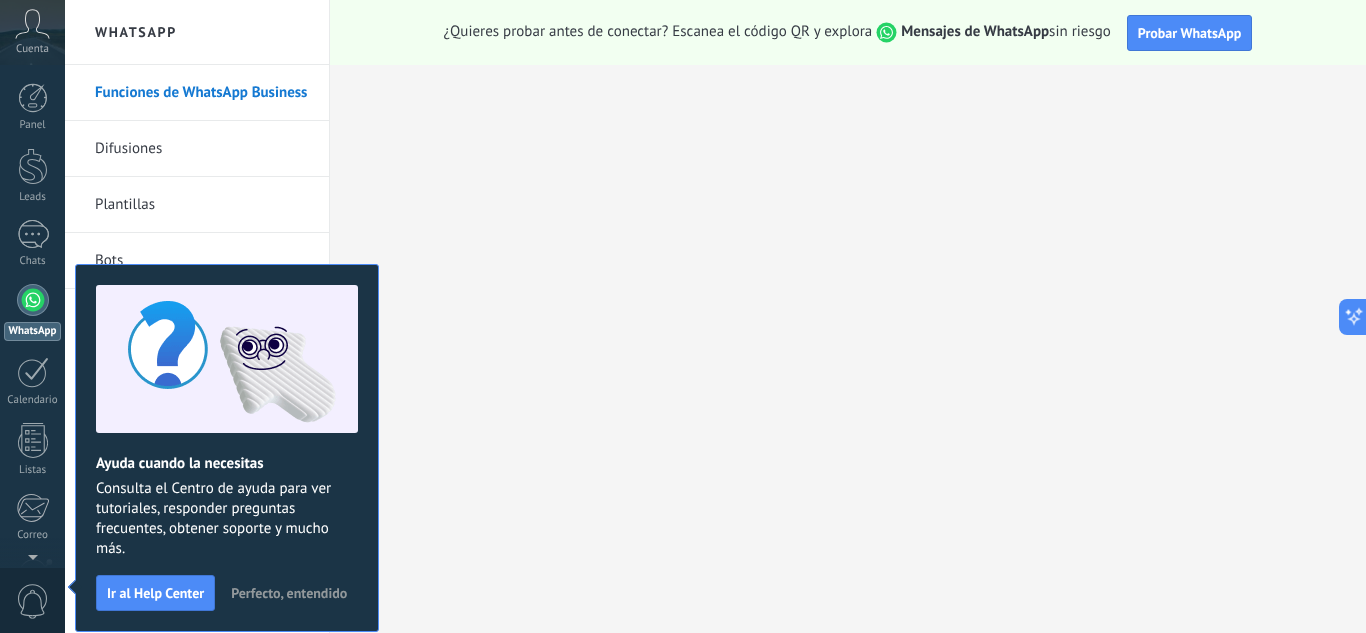 click on "¿Quieres probar antes de conectar? Escanea el código QR y explora Mensajes de WhatsApp  sin riesgo" at bounding box center (777, 32) 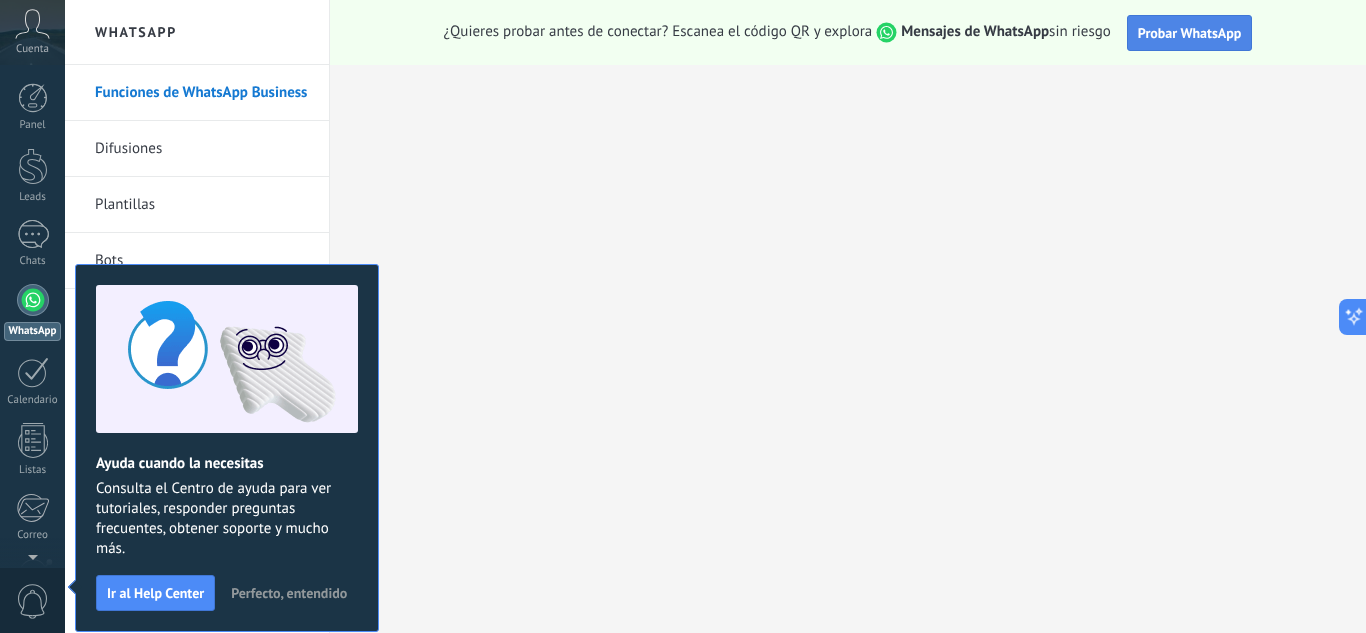 click on "Probar WhatsApp" at bounding box center [1190, 33] 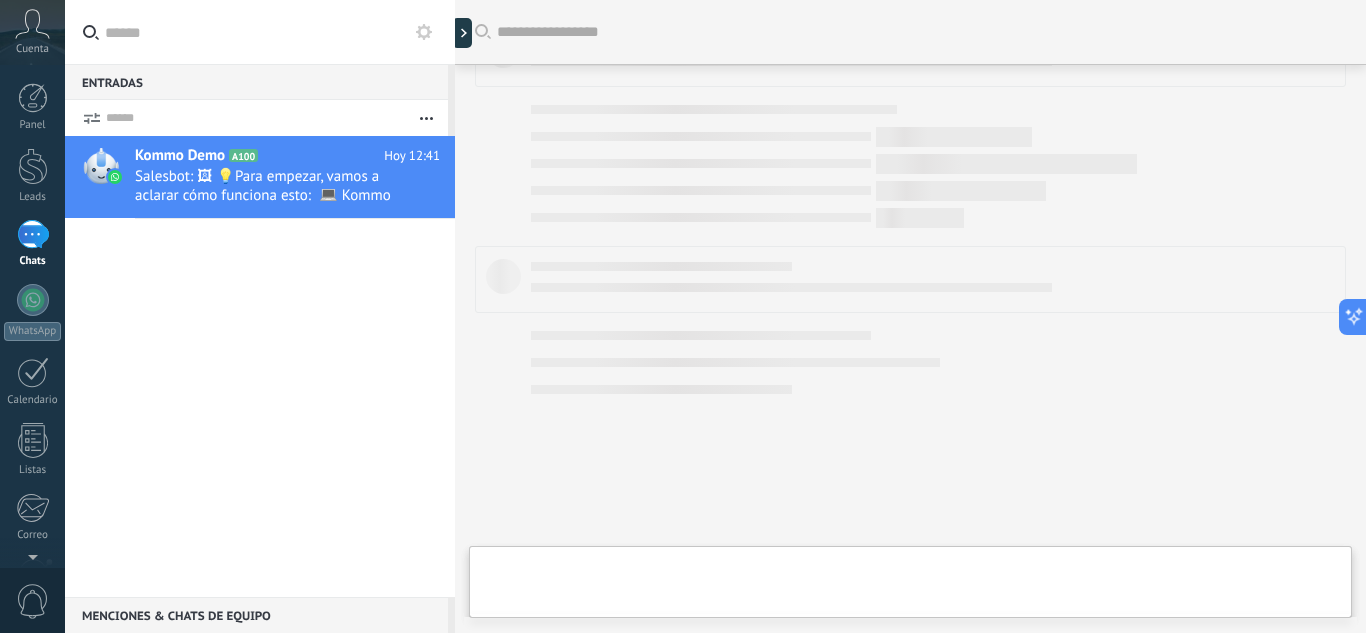 scroll, scrollTop: 712, scrollLeft: 0, axis: vertical 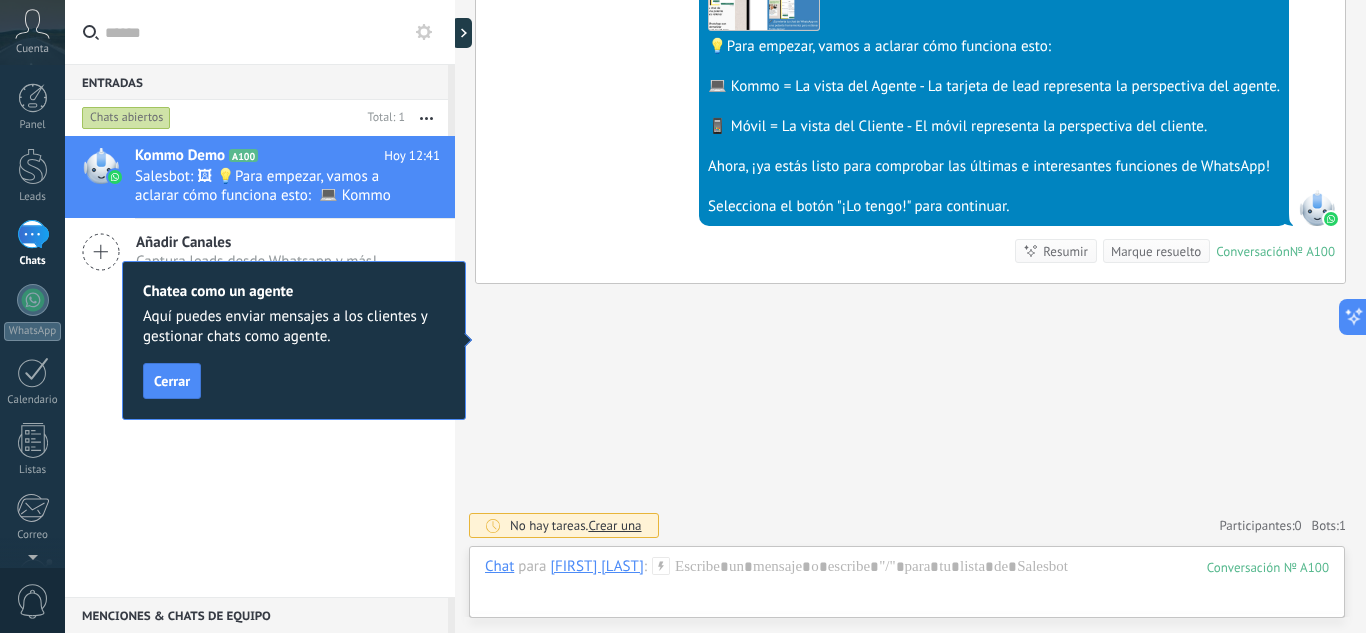 click on "Buscar Carga más Hoy Hoy Creación:  2  eventos   Expandir Hoy 12:41 [FIRST] [LAST]  ¡Hola! Estoy listo para probar WhatsApp en Kommo. Mi código de verificación es rNaYkT Conversación  № A100 Conversación № A100 Hoy 12:41 Robot  El valor del campo «Nombre»   se establece en «Kommo Demo» Hoy 12:41 Robot  El valor del campo «Teléfono»   se establece en «+59399[PHONE]» [FIRST] [LAST] [FIRST] [LAST]  Hoy 12:41 SalesBot (TestBot)  Entregado Descargar Hola, soy el Salesbot. ¡Estoy aquí para guiarte a través de las más recientes funciones de WhatsApp! Hoy 12:41 SalesBot (TestBot)  Entregado Descargar 💡Para empezar, vamos a aclarar cómo funciona esto:     💻 Kommo = La vista del Agente - La tarjeta de lead representa la perspectiva del agente.    📱 Móvil = La vista del Cliente - El móvil representa la perspectiva del cliente.    Ahora, ¡ya estás listo para comprobar las últimas e interesantes funciones de WhatsApp!    Conversación  № A100" at bounding box center [910, -40] 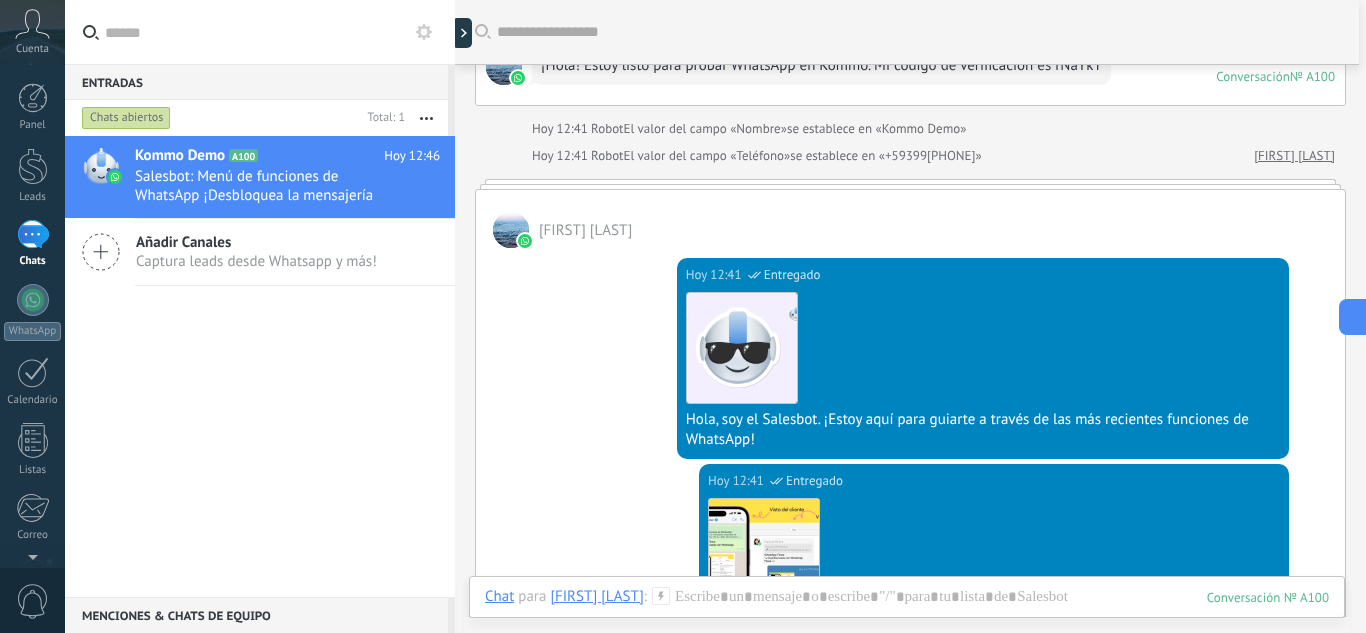 scroll, scrollTop: 0, scrollLeft: 0, axis: both 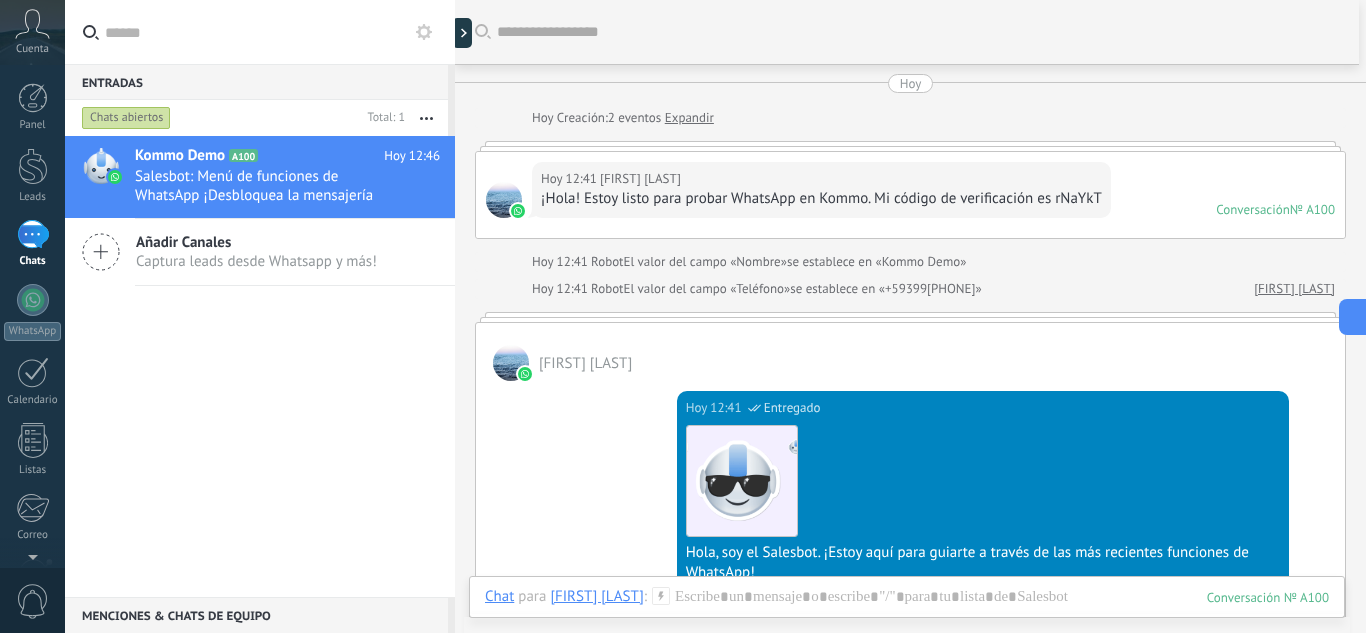 click on "Expandir" at bounding box center (689, 118) 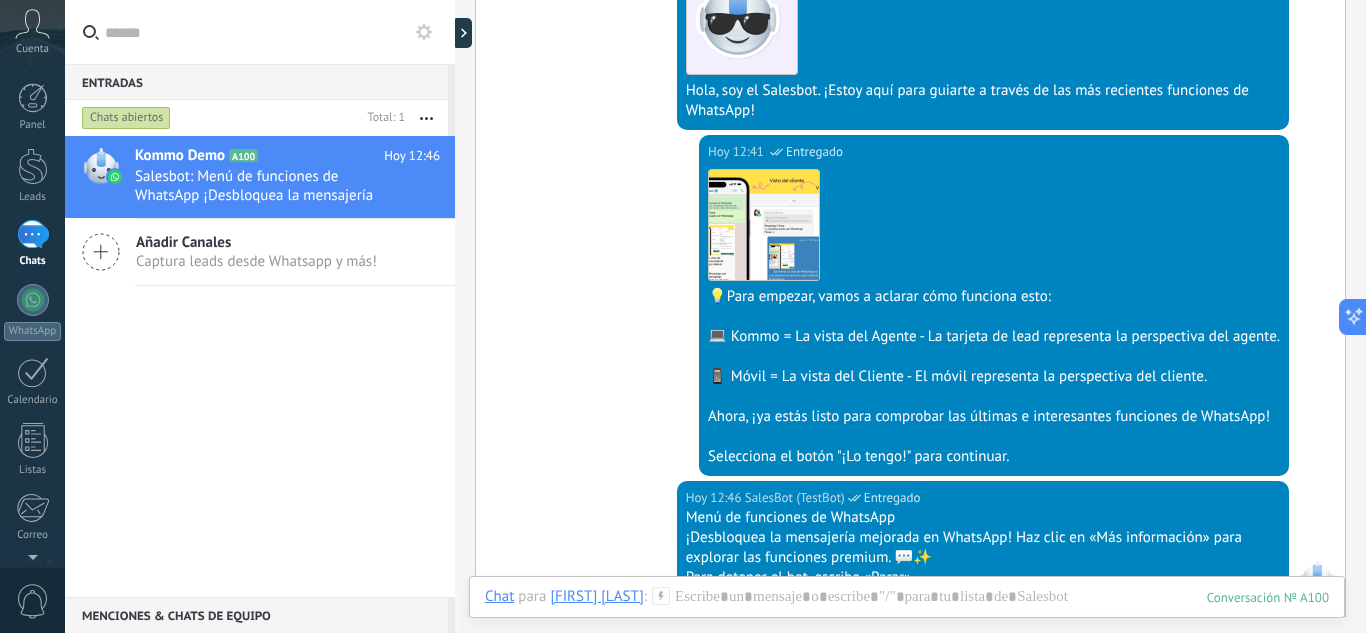 scroll, scrollTop: 689, scrollLeft: 0, axis: vertical 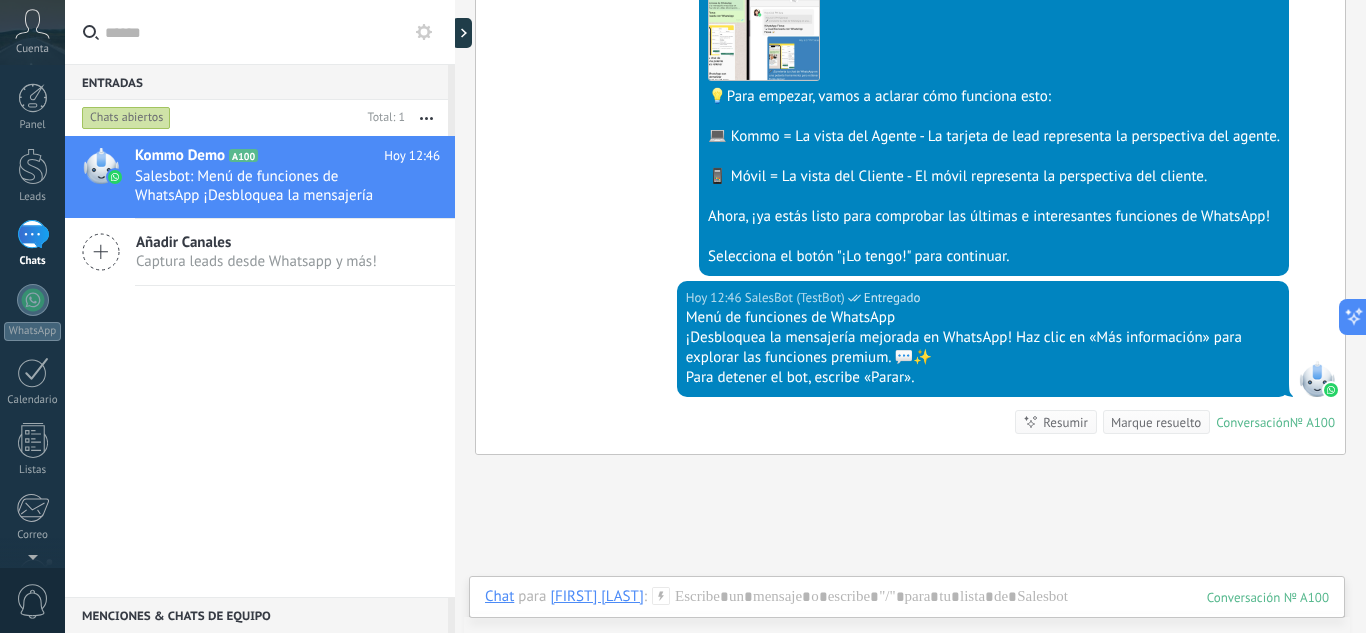 click on "Selecciona el botón "¡Lo tengo!" para continuar." at bounding box center (994, 257) 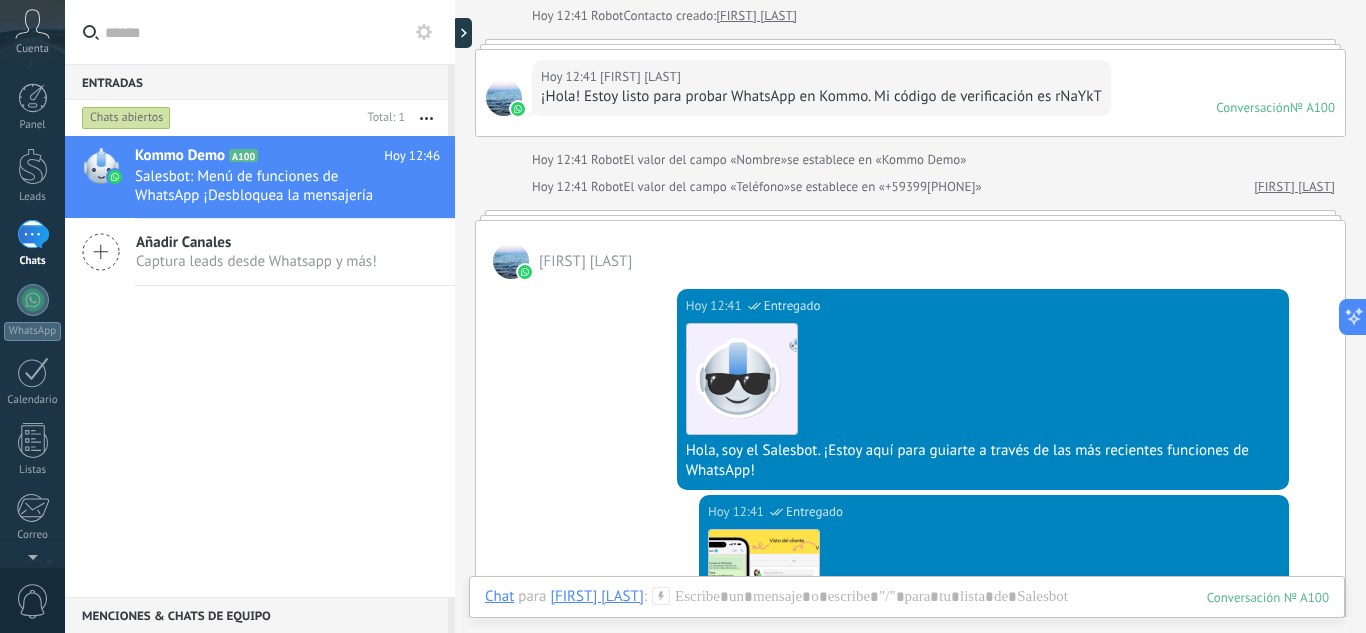 scroll, scrollTop: 0, scrollLeft: 0, axis: both 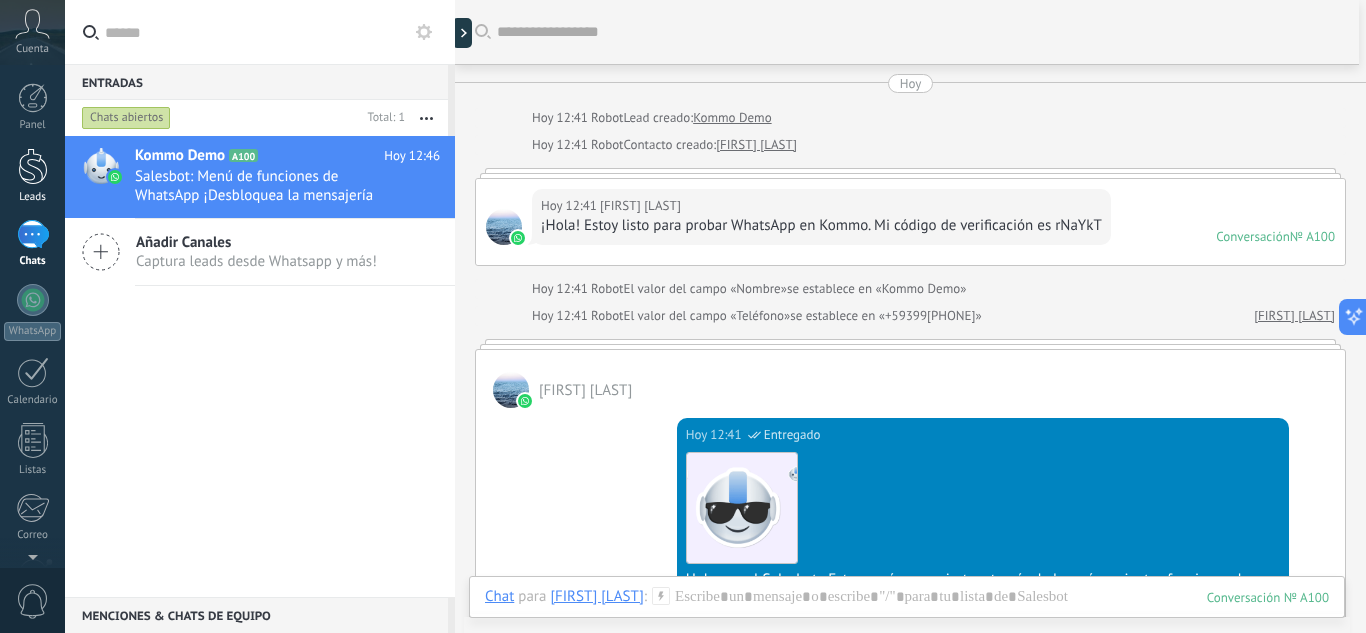 click at bounding box center [33, 166] 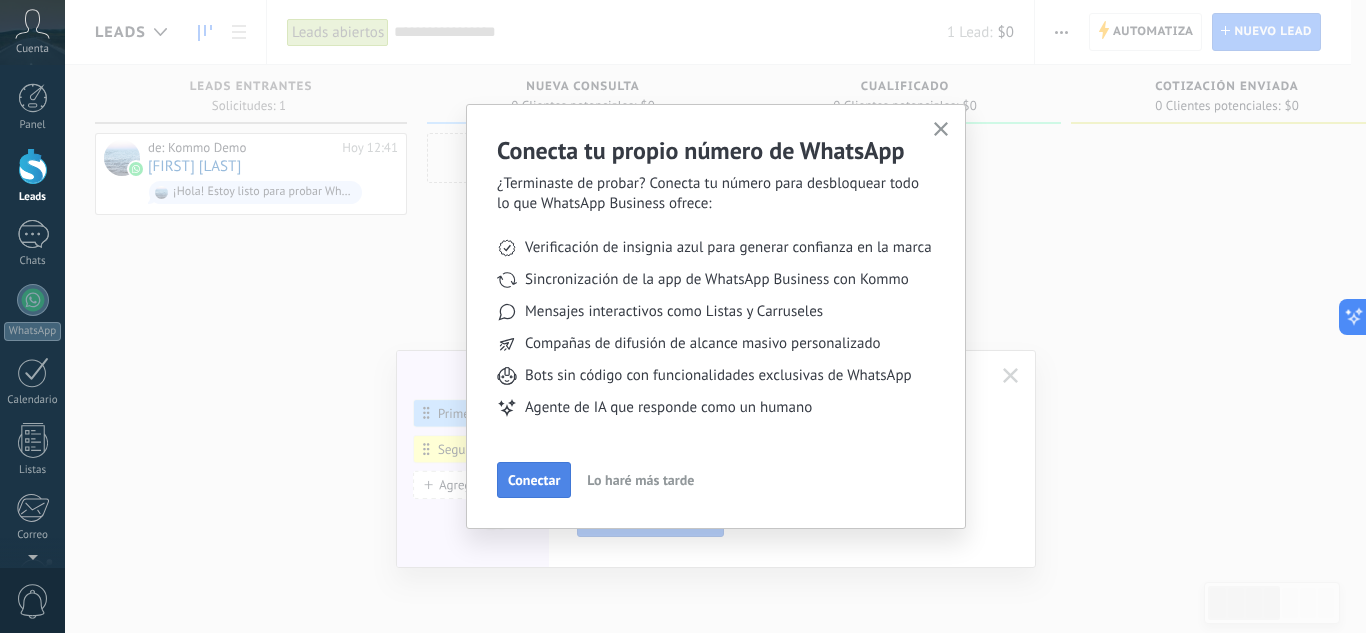click on "Conectar" at bounding box center [534, 480] 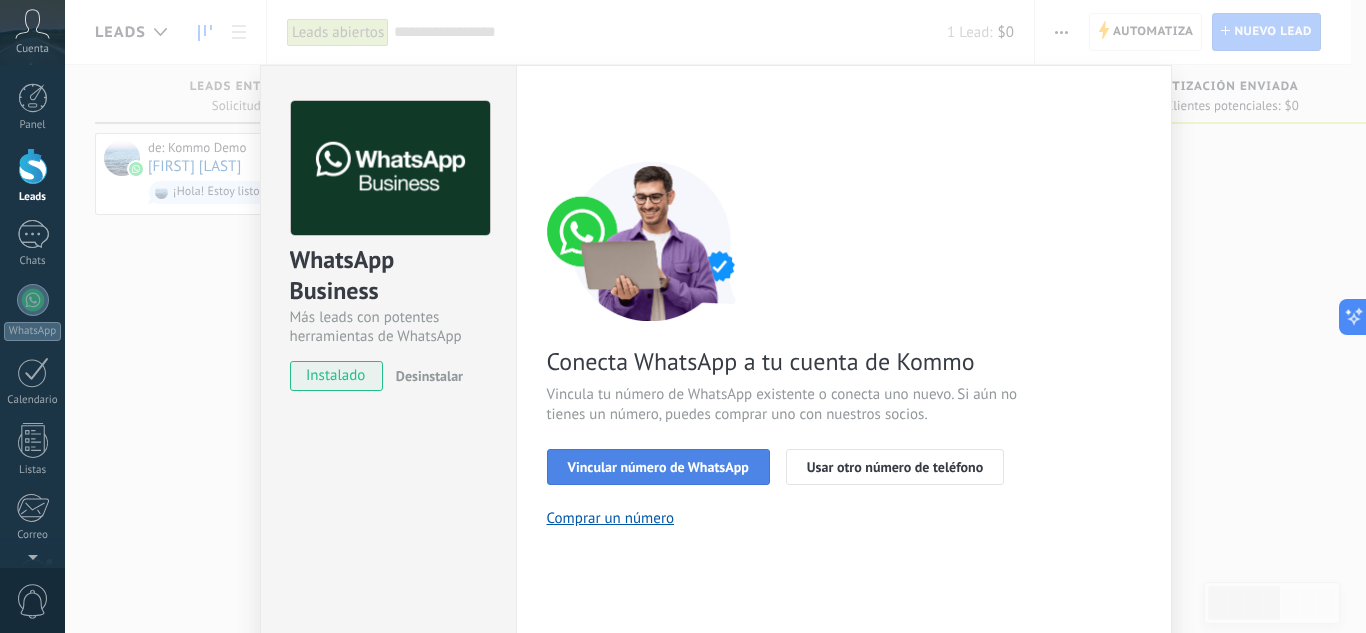 click on "Vincular número de WhatsApp" at bounding box center (658, 467) 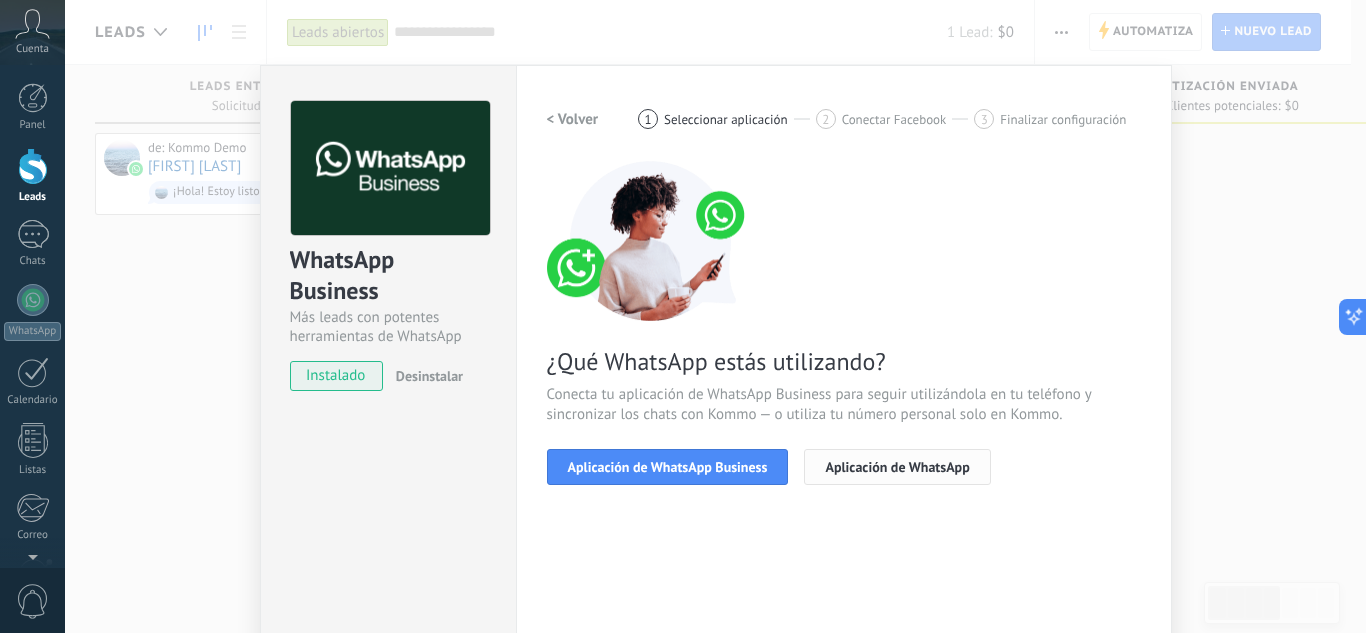 click on "Aplicación de WhatsApp" at bounding box center [897, 467] 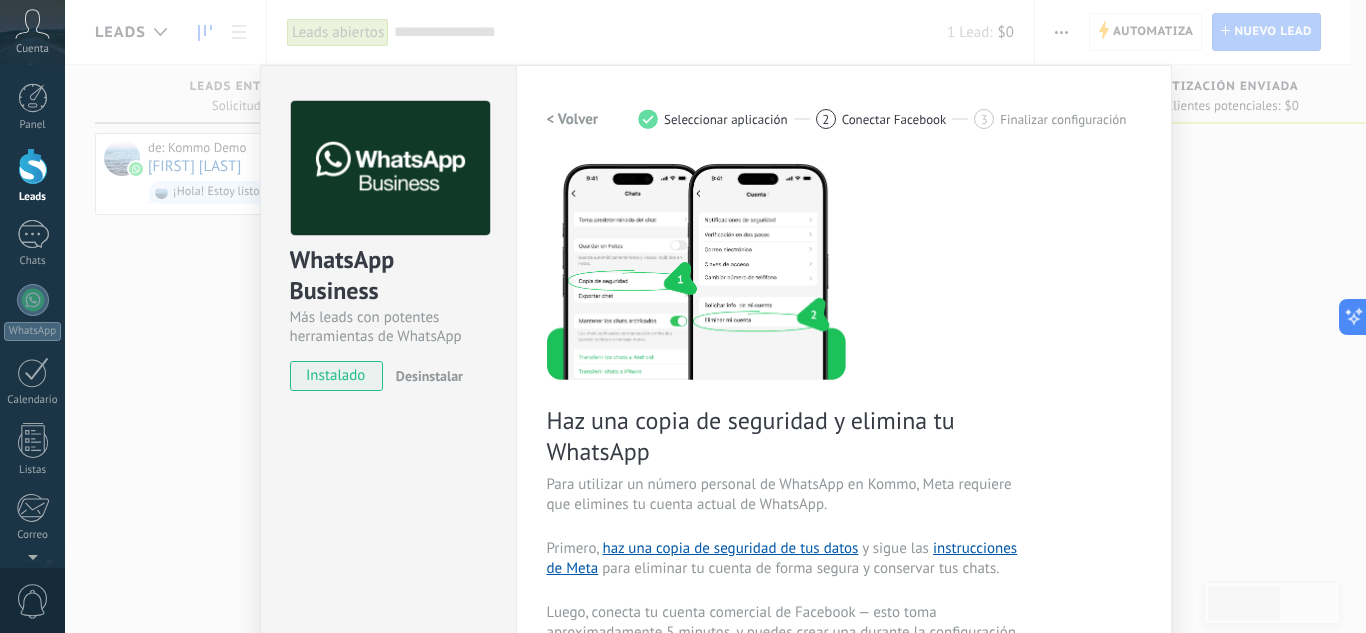 scroll, scrollTop: 274, scrollLeft: 0, axis: vertical 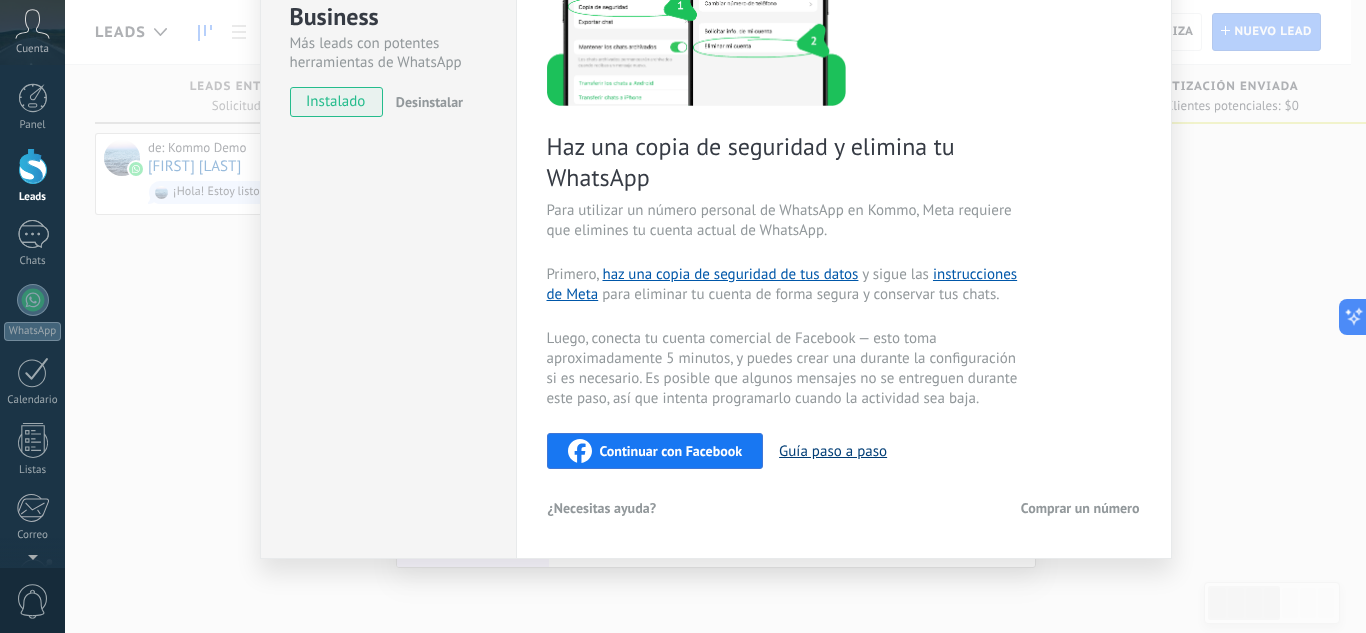 click on "Guía paso a paso" at bounding box center [833, 451] 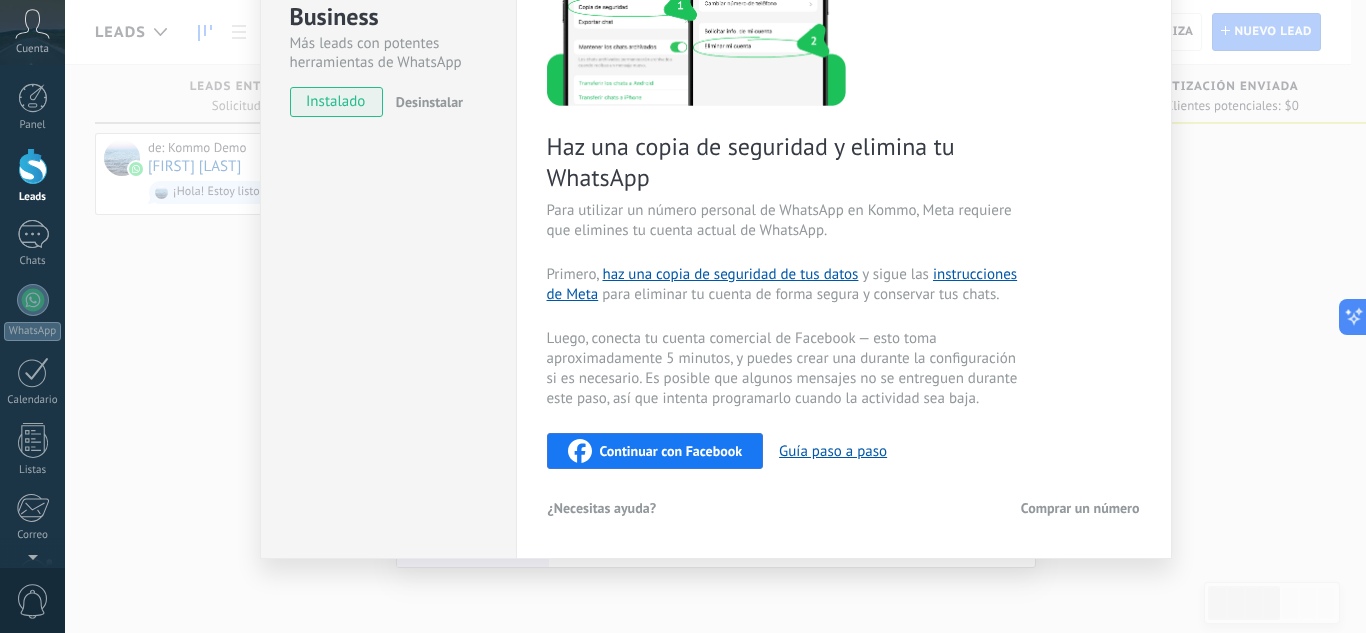 scroll, scrollTop: 174, scrollLeft: 0, axis: vertical 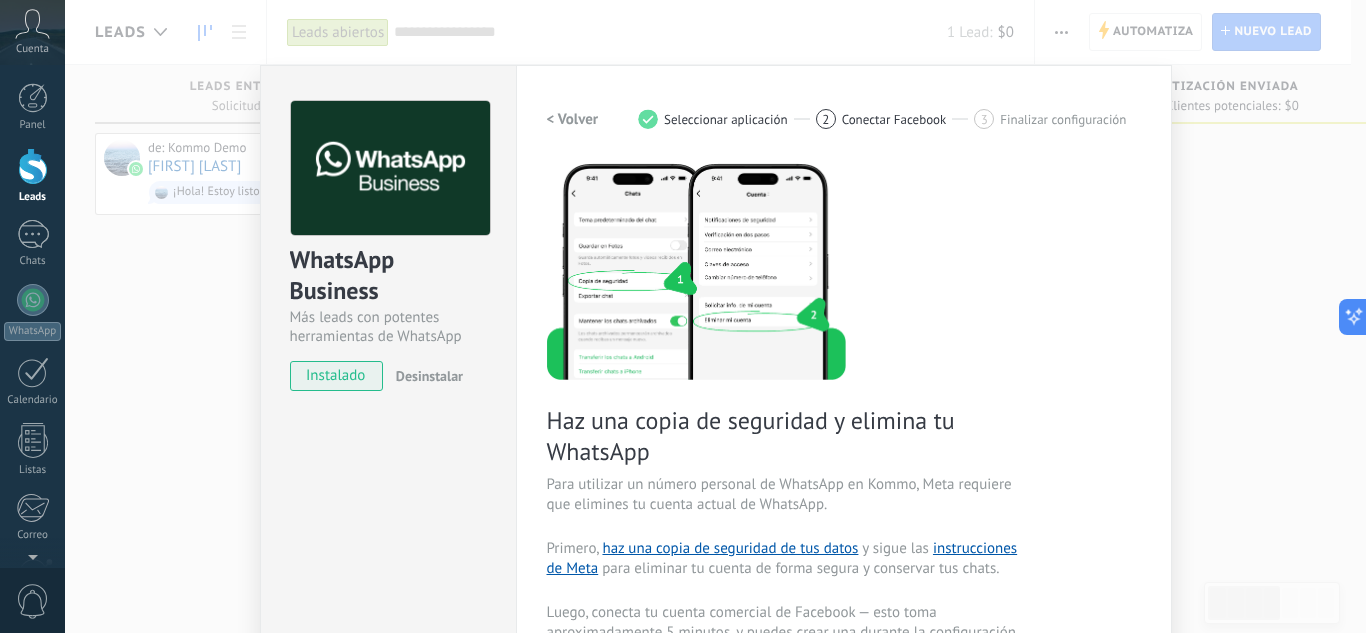 click on "< Volver" at bounding box center [573, 119] 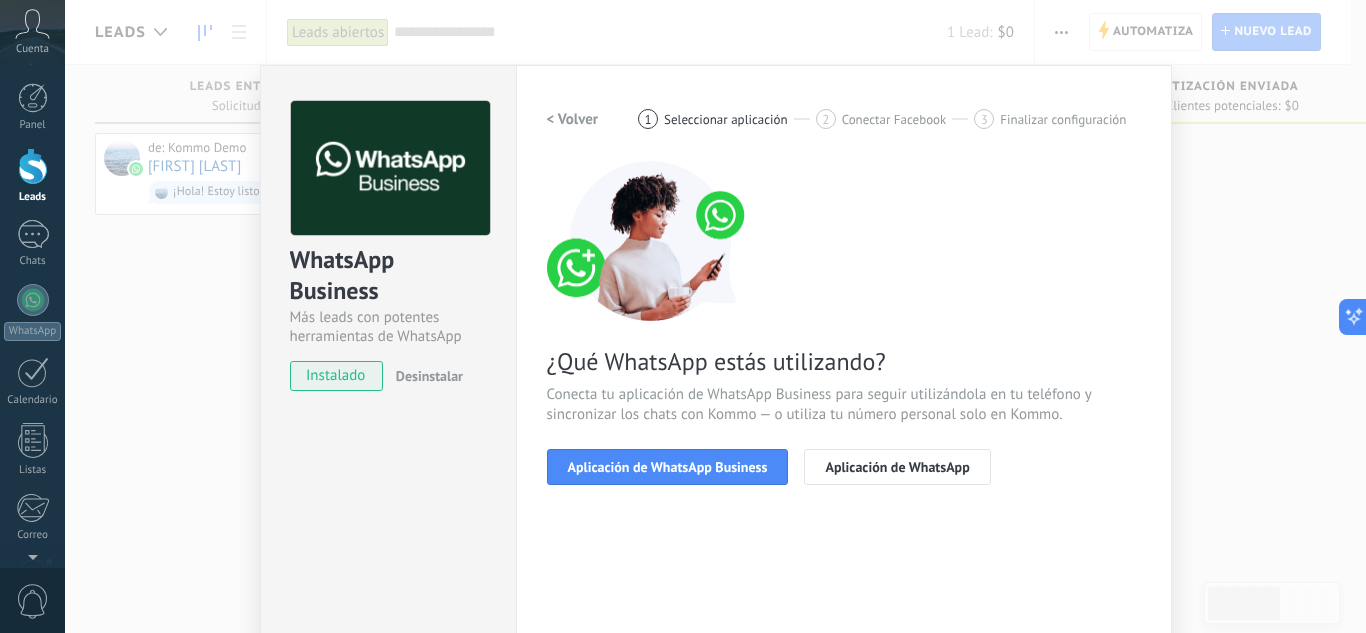 click on "WhatsApp Business Más leads con potentes herramientas de WhatsApp instalado Desinstalar Configuraciones Autorizaciones This tab logs the users who have granted integration access to this account. If you want to to remove a user's ability to send requests to the account on behalf of this integration, you can revoke access. If access is revoked from all users, the integration will stop working. This app is installed, but no one has given it access yet. WhatsApp Cloud API más _:  Guardar < Volver 1 Seleccionar aplicación 2 Conectar Facebook  3 Finalizar configuración ¿Qué WhatsApp estás utilizando? Conecta tu aplicación de WhatsApp Business para seguir utilizándola en tu teléfono y sincronizar los chats con Kommo — o utiliza tu número personal solo en Kommo. Aplicación de WhatsApp Business Aplicación de WhatsApp ¿Necesitas ayuda?" at bounding box center (715, 316) 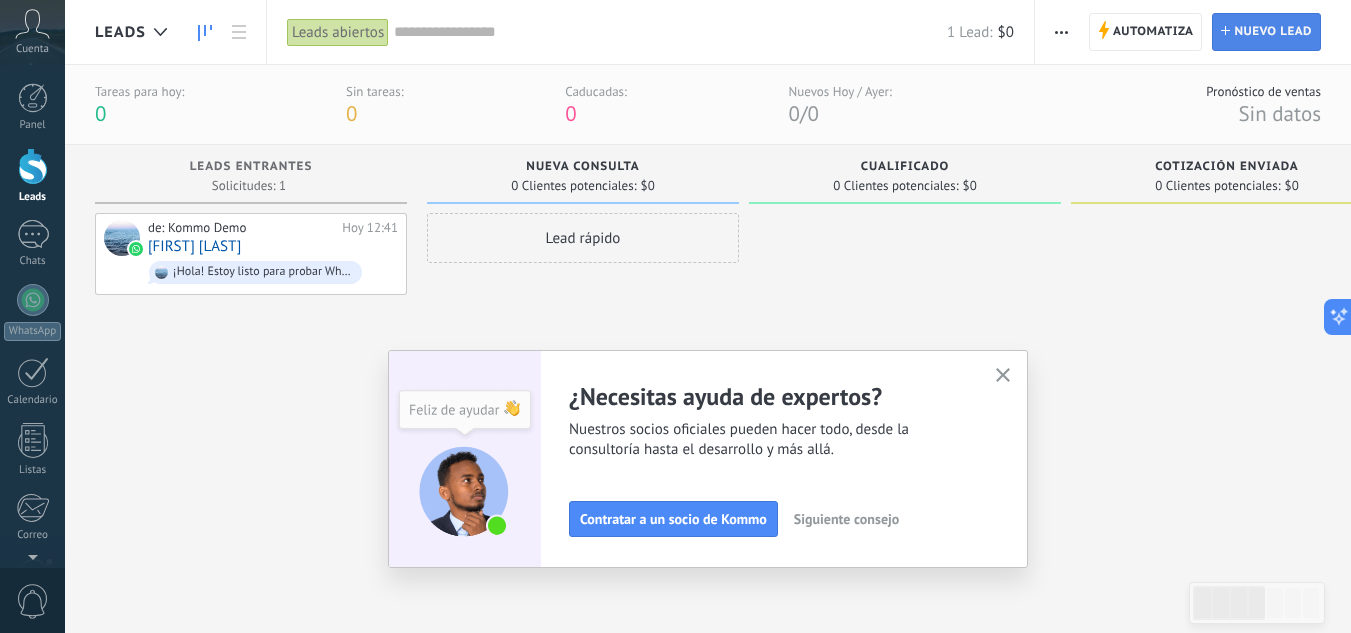 click on "Nuevo lead" at bounding box center [1273, 32] 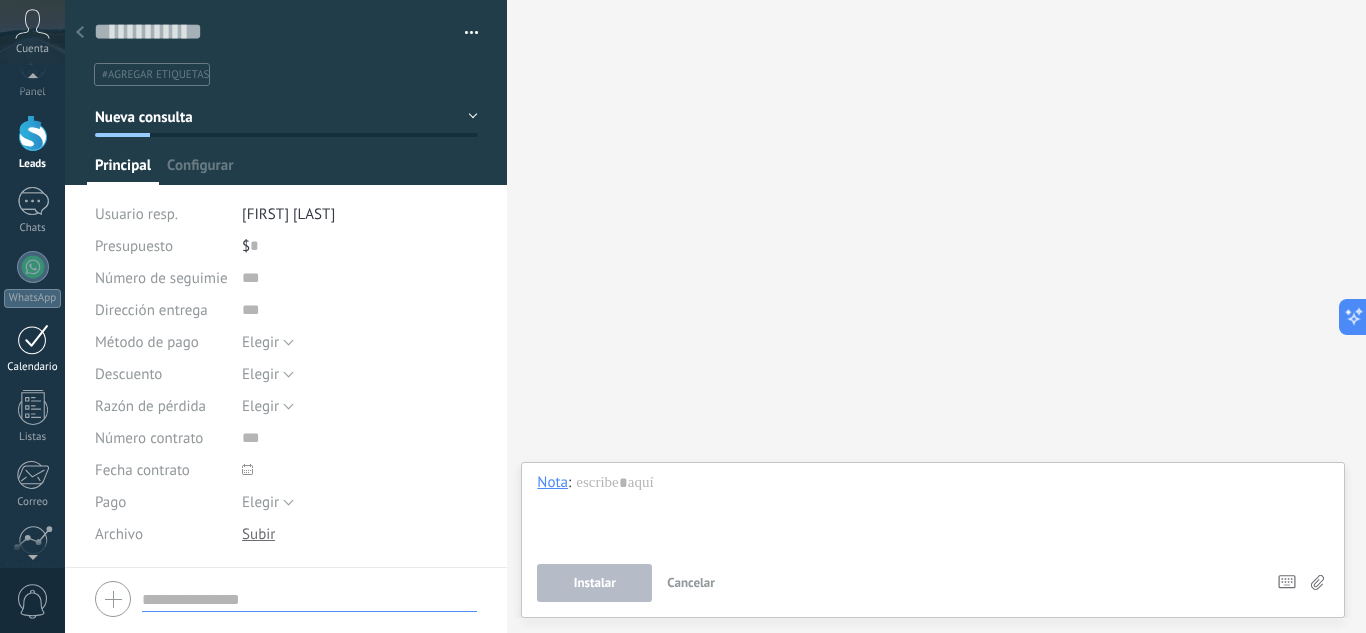 scroll, scrollTop: 0, scrollLeft: 0, axis: both 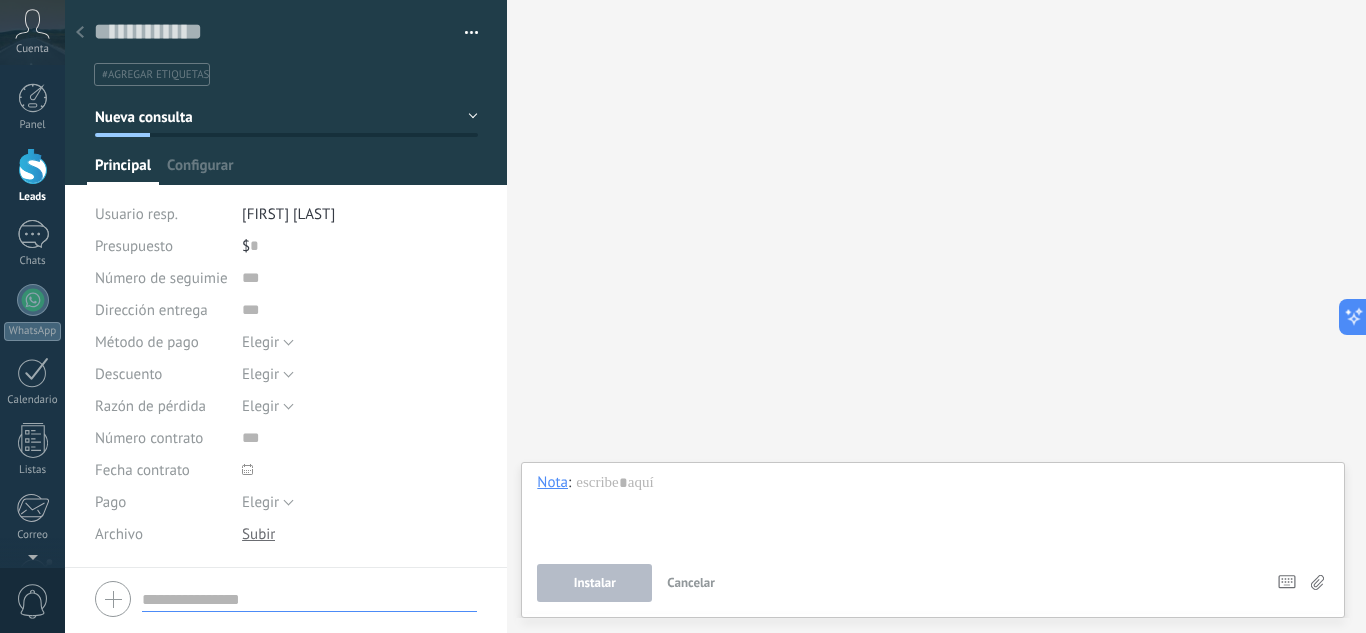click at bounding box center [286, 599] 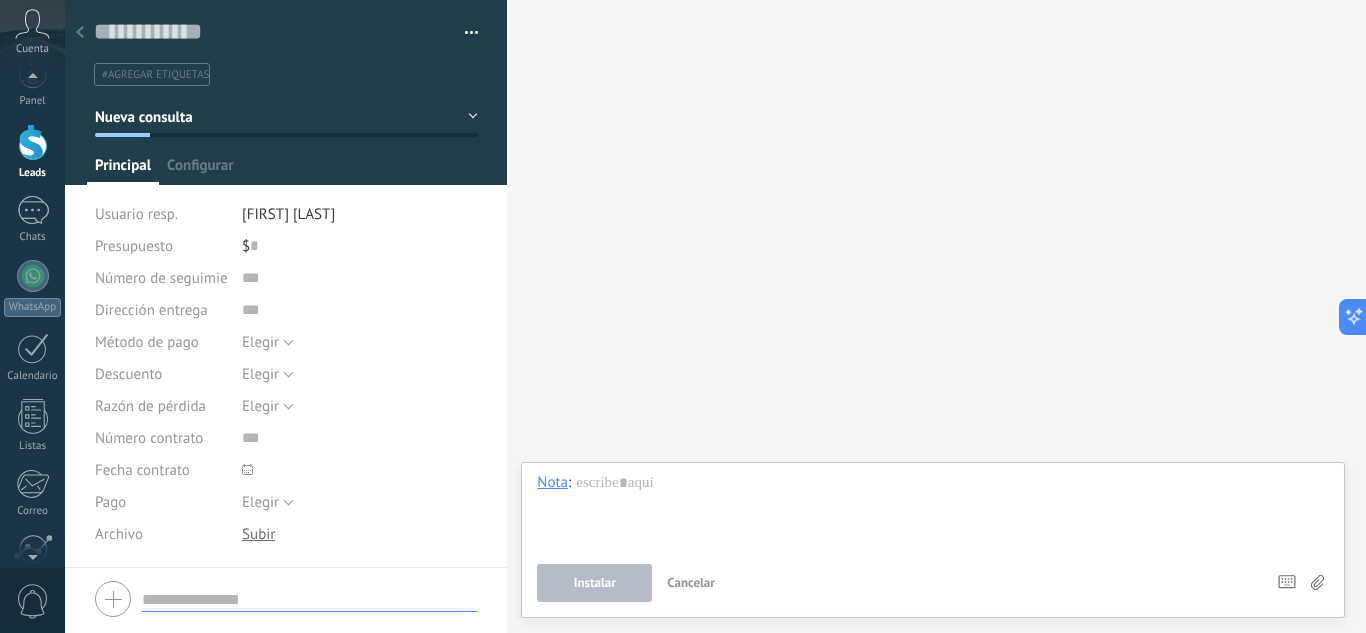 scroll, scrollTop: 0, scrollLeft: 0, axis: both 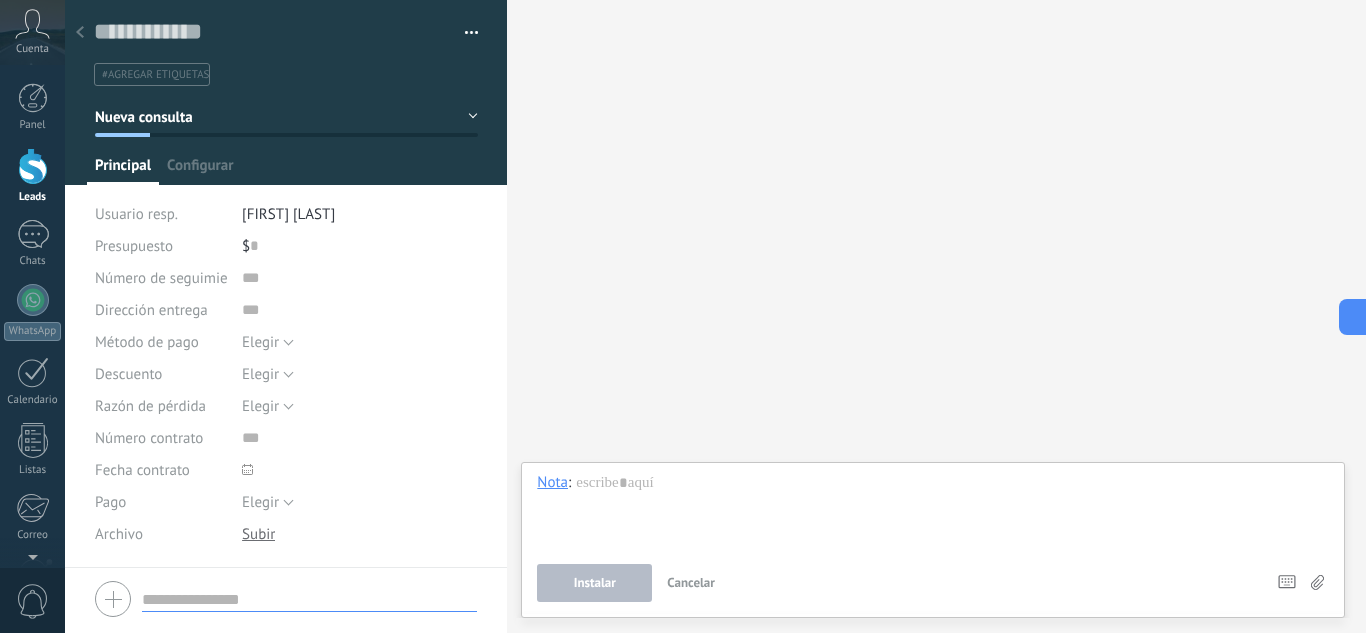 click at bounding box center (286, 599) 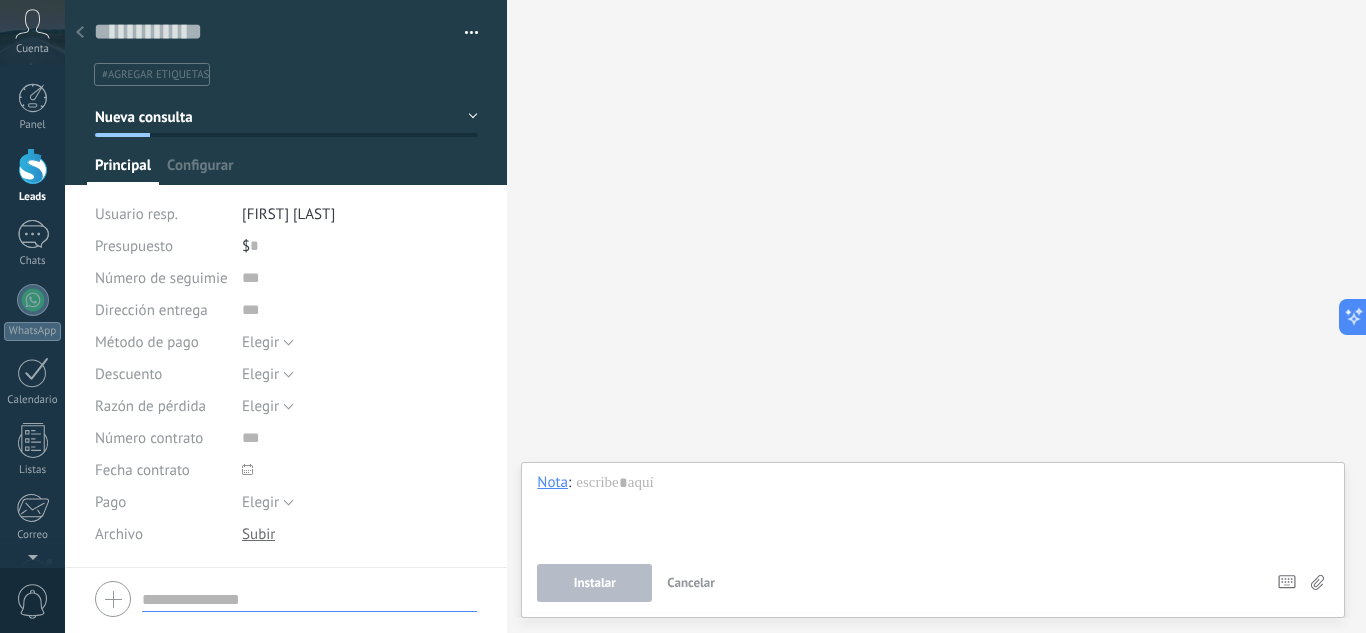 click at bounding box center [286, 599] 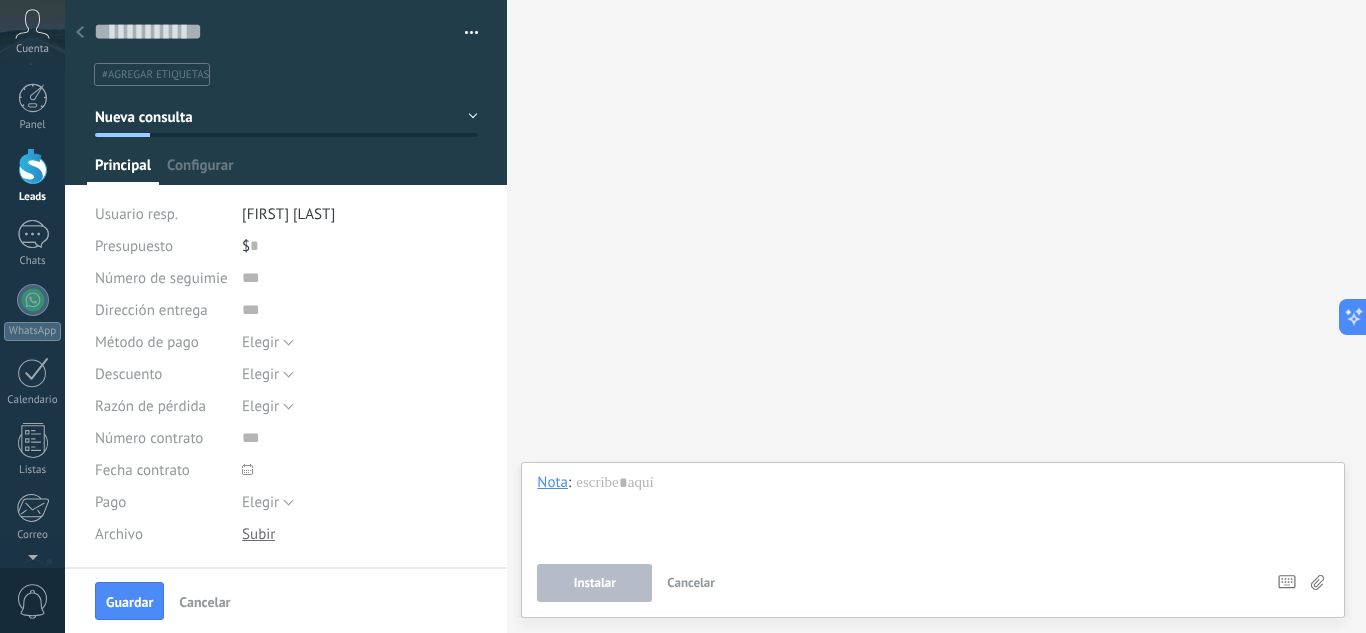 scroll, scrollTop: 41, scrollLeft: 0, axis: vertical 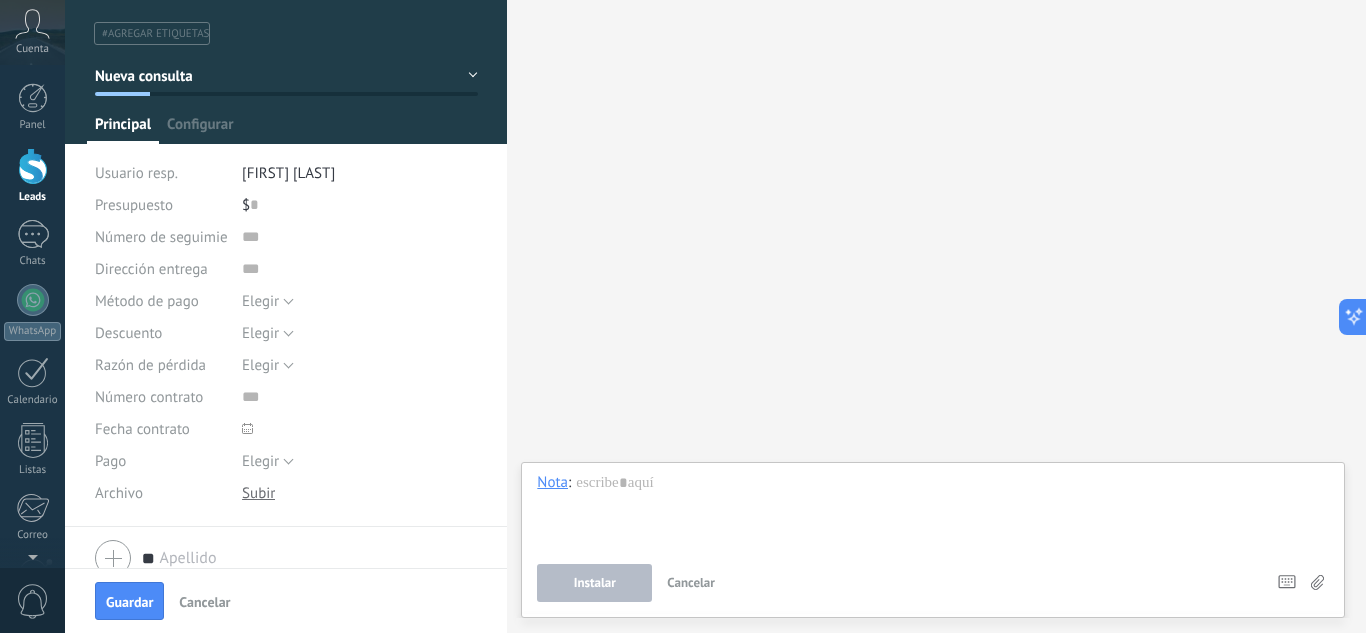 type on "*" 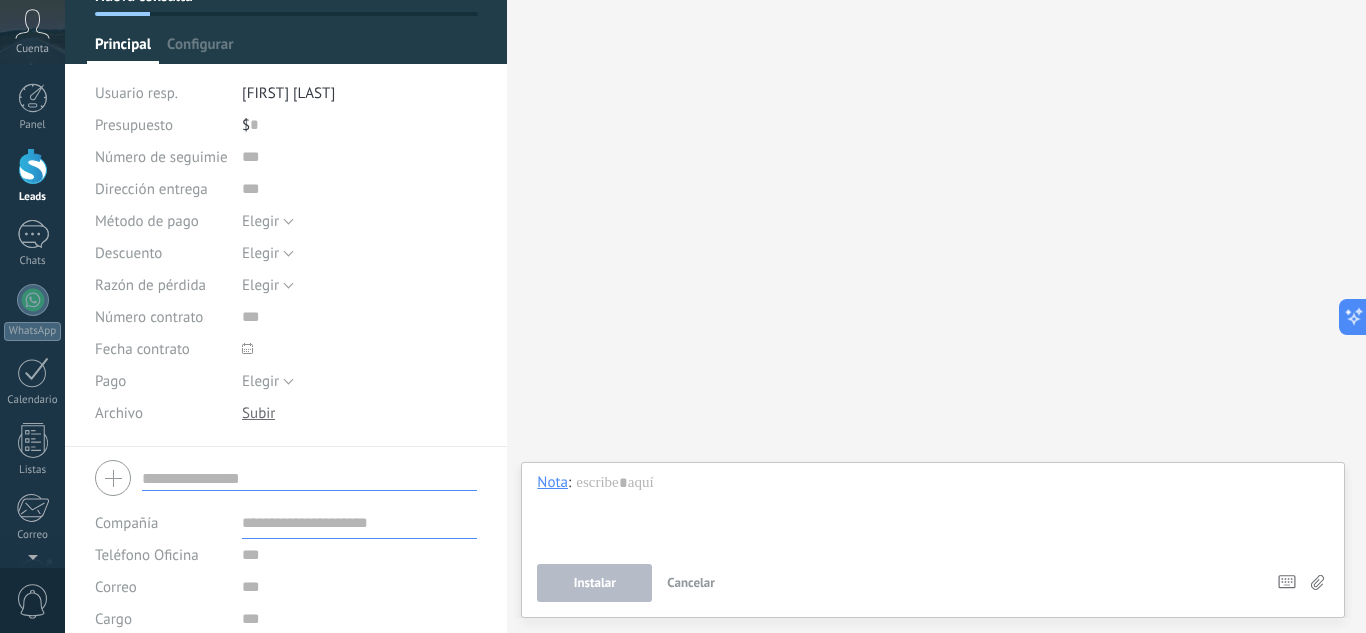 scroll, scrollTop: 221, scrollLeft: 0, axis: vertical 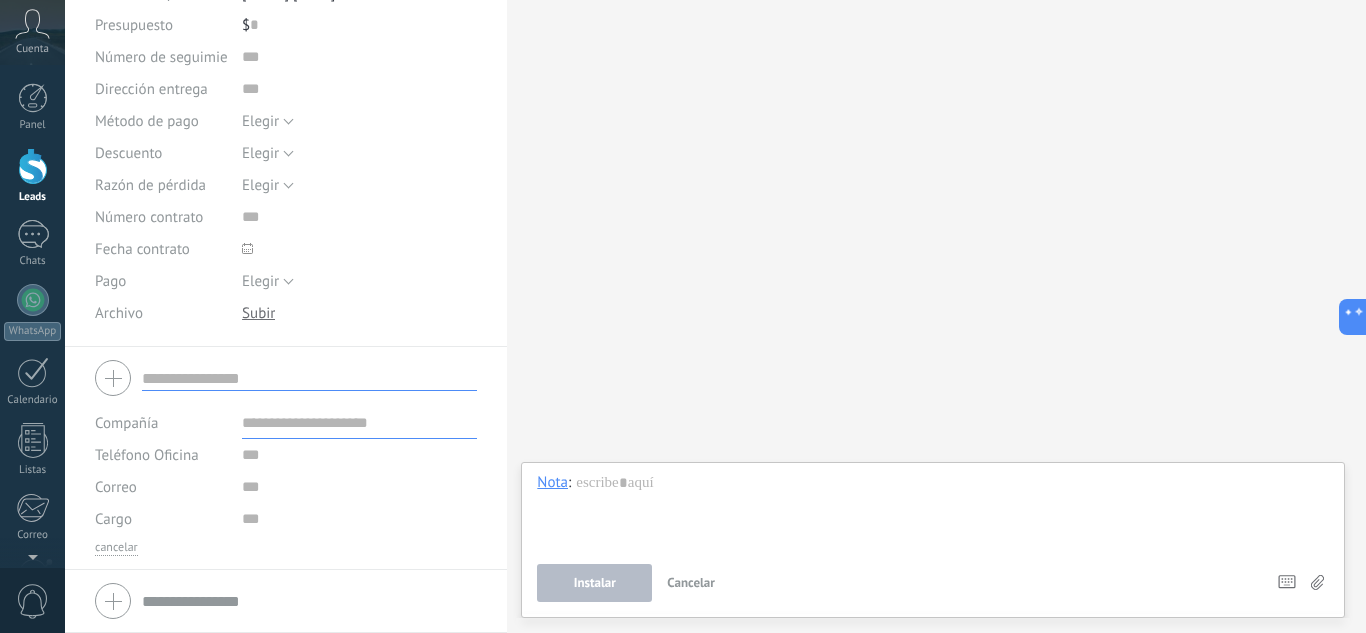 click at bounding box center [309, 378] 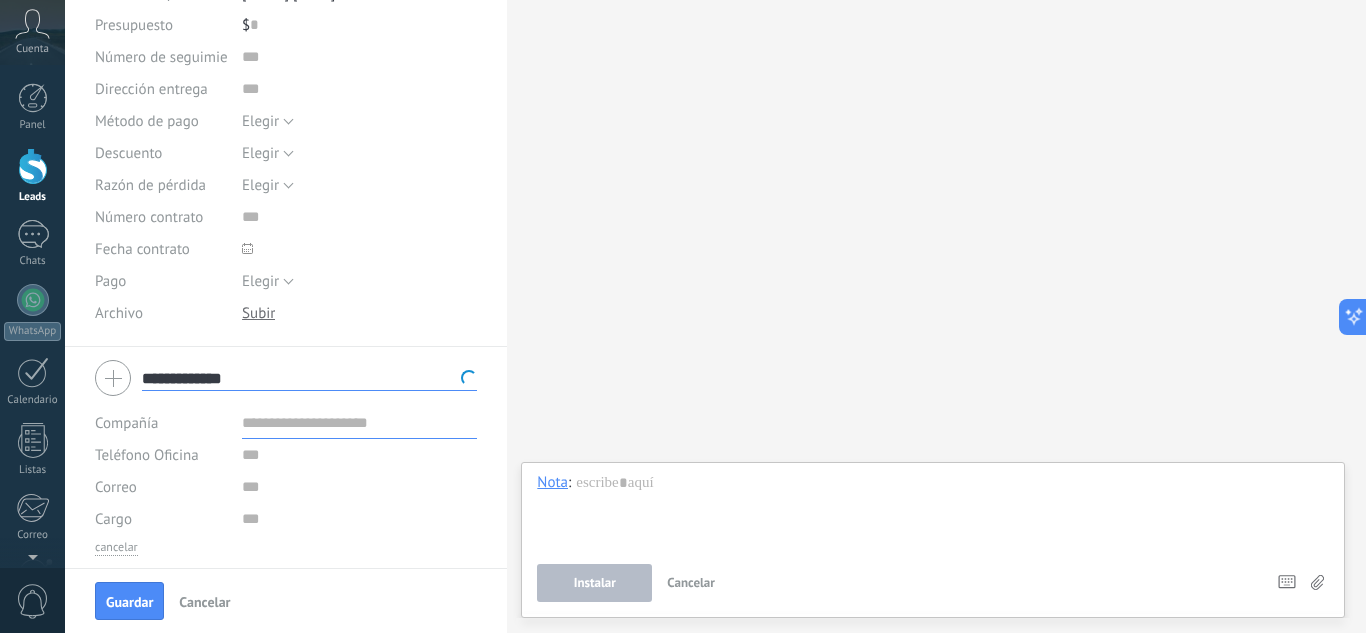 type on "**********" 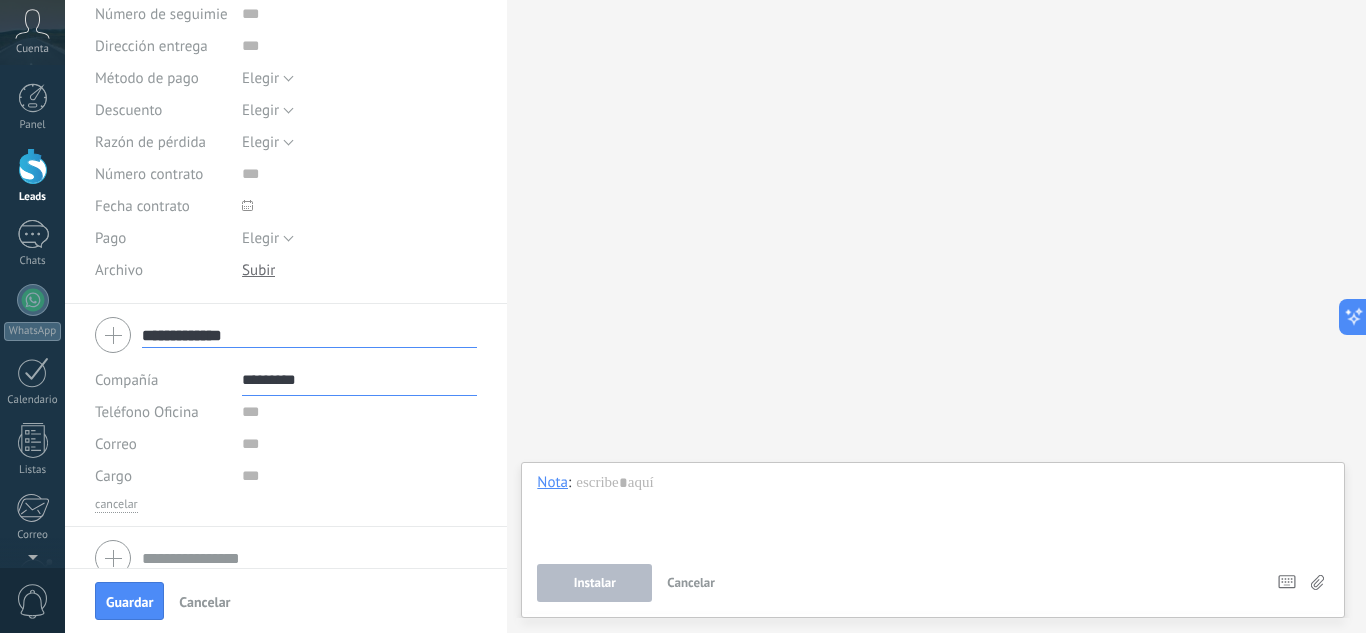 scroll, scrollTop: 286, scrollLeft: 0, axis: vertical 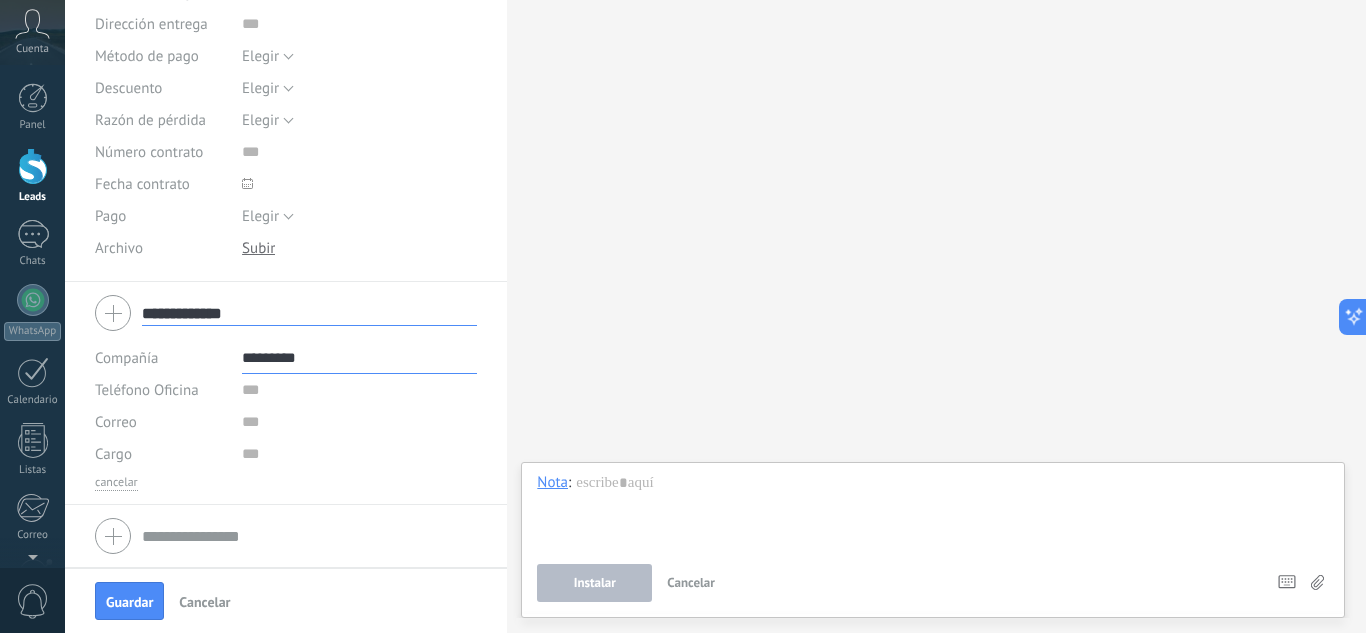 type on "*********" 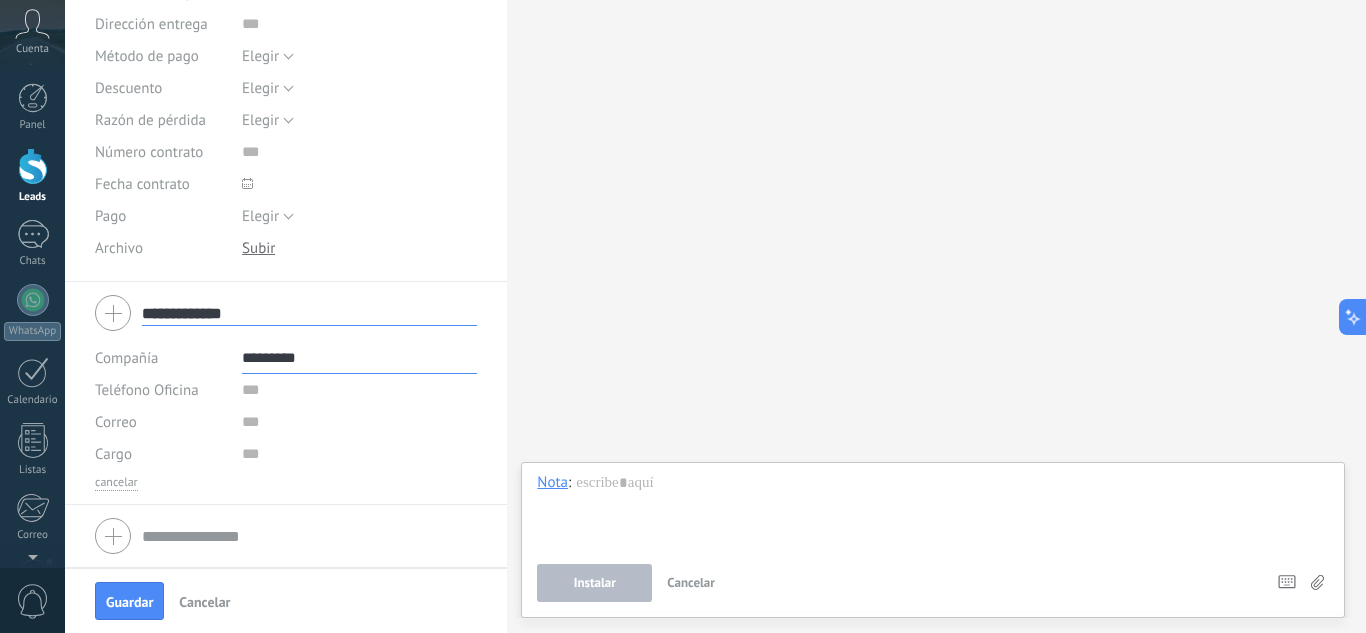type on "*********" 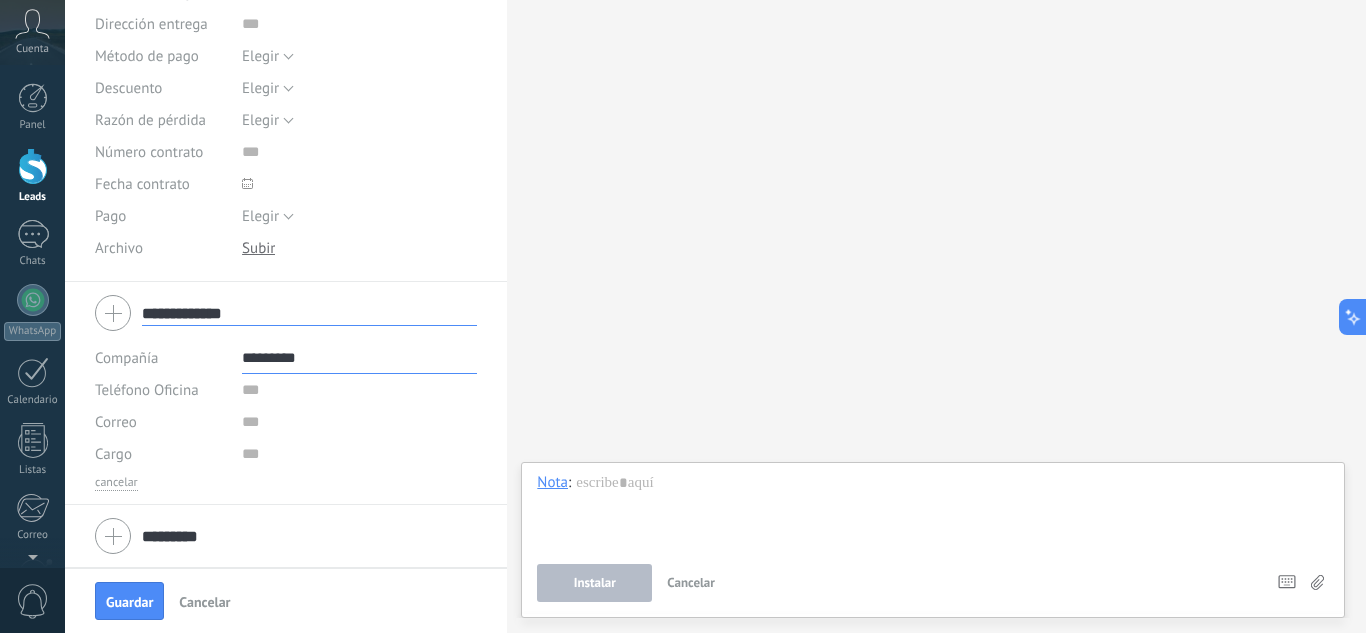 click on "Teléfono Oficina
Ofic. directo
Celular
Fax
Casa
Otro
Teléfono Oficina
Llamar
Copiar
Editar" at bounding box center [286, 390] 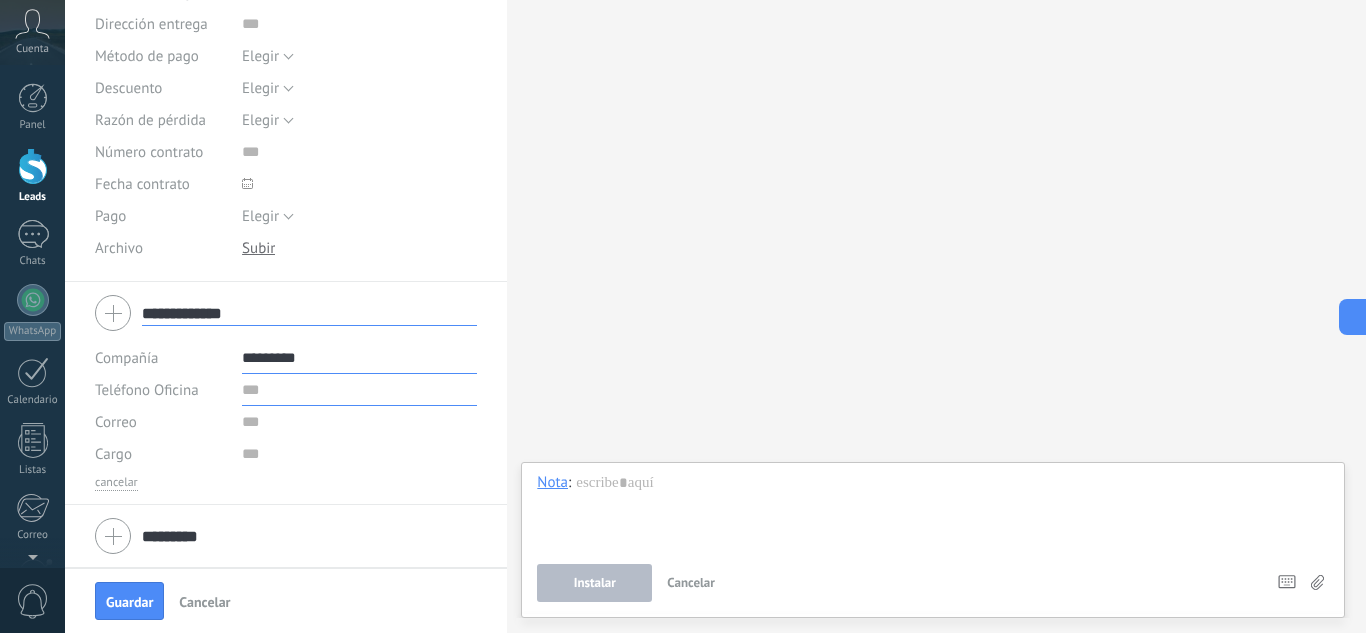 click at bounding box center (360, 390) 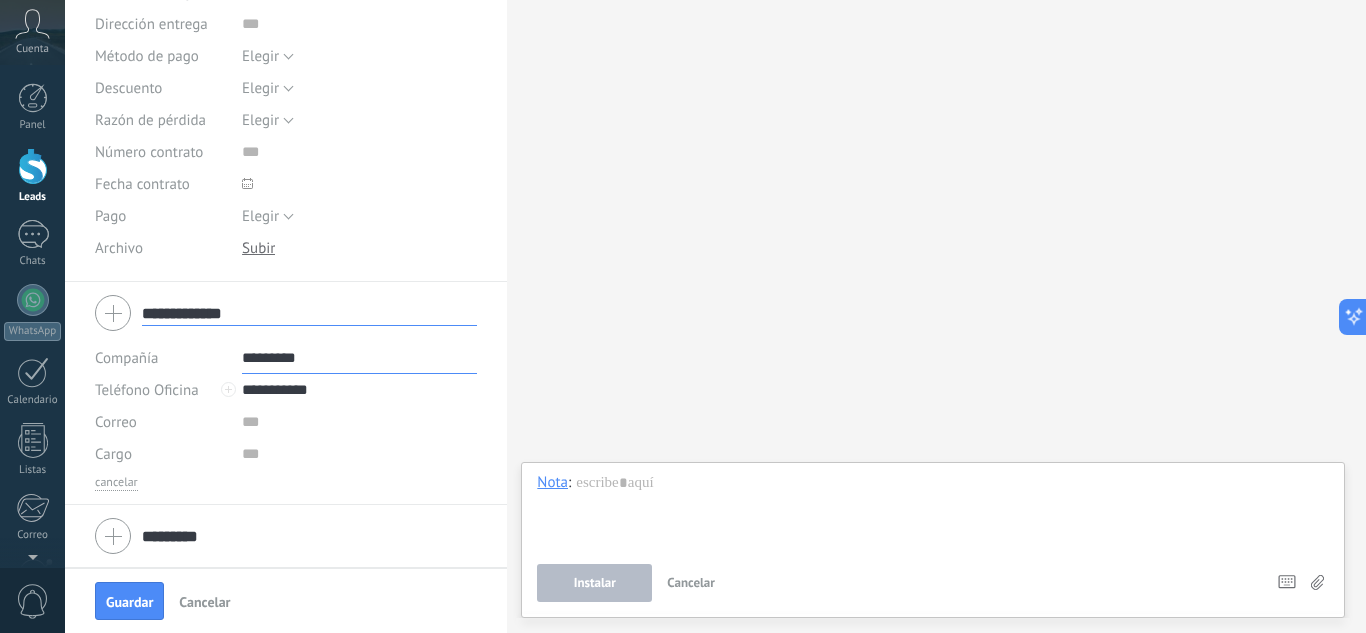 type on "**********" 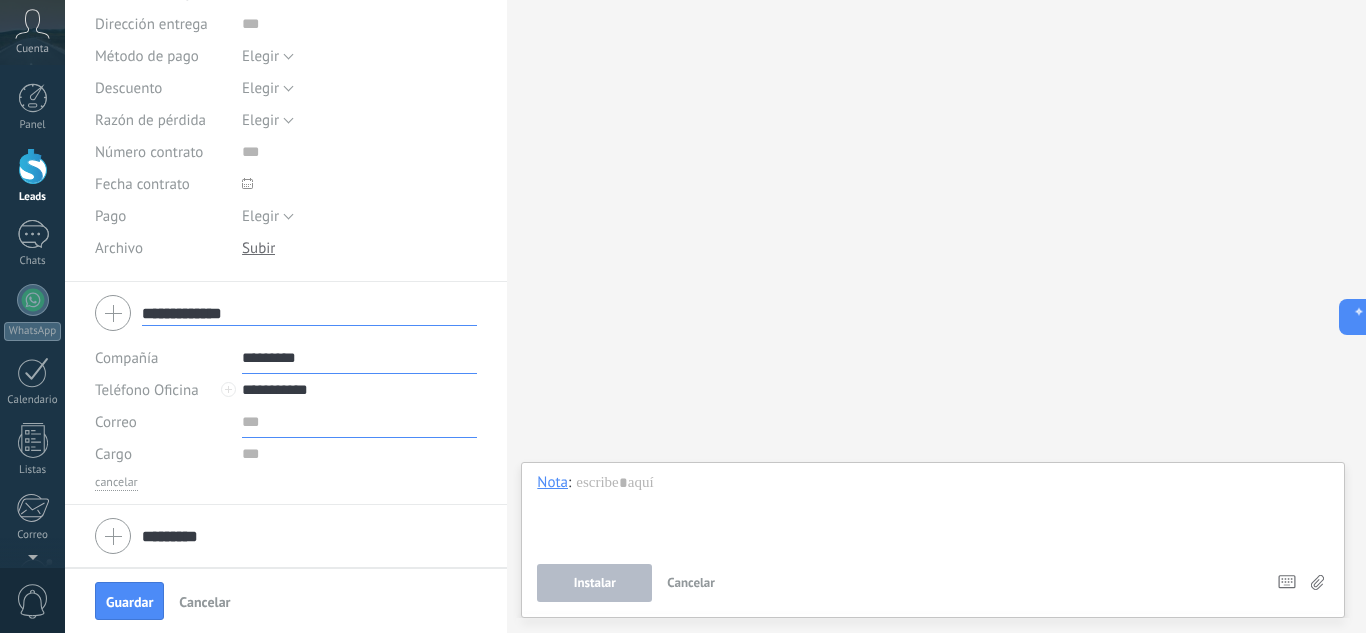 click at bounding box center [360, 422] 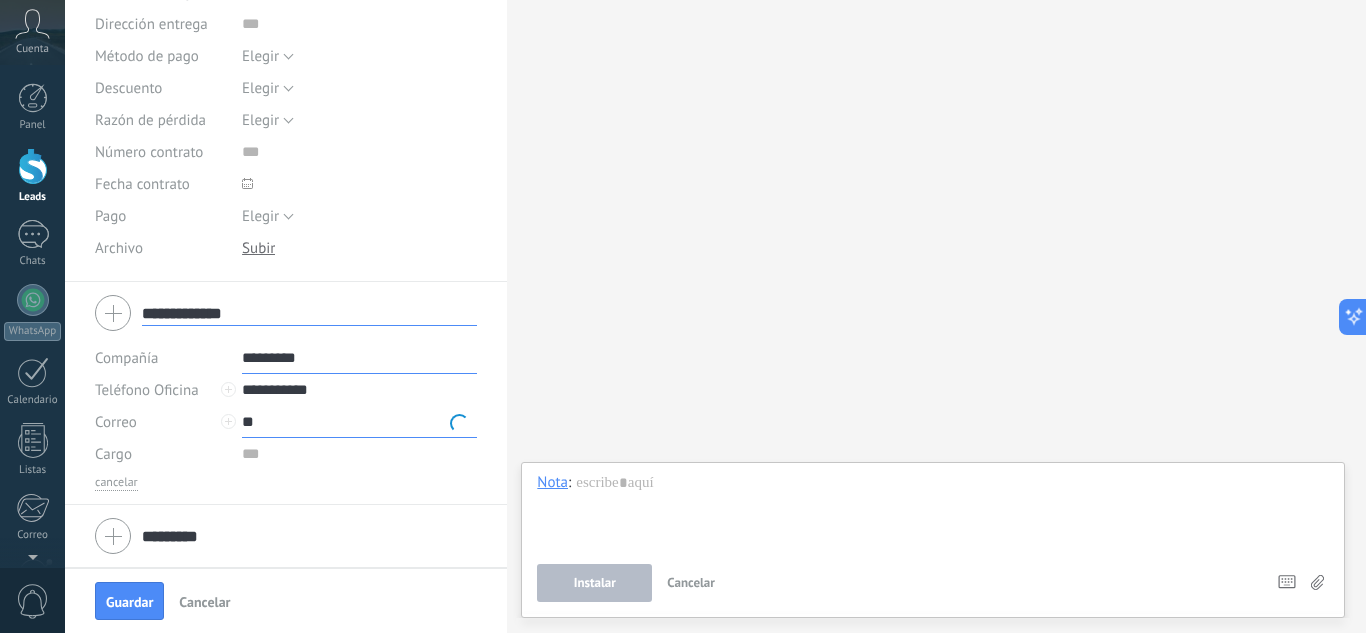 type on "*" 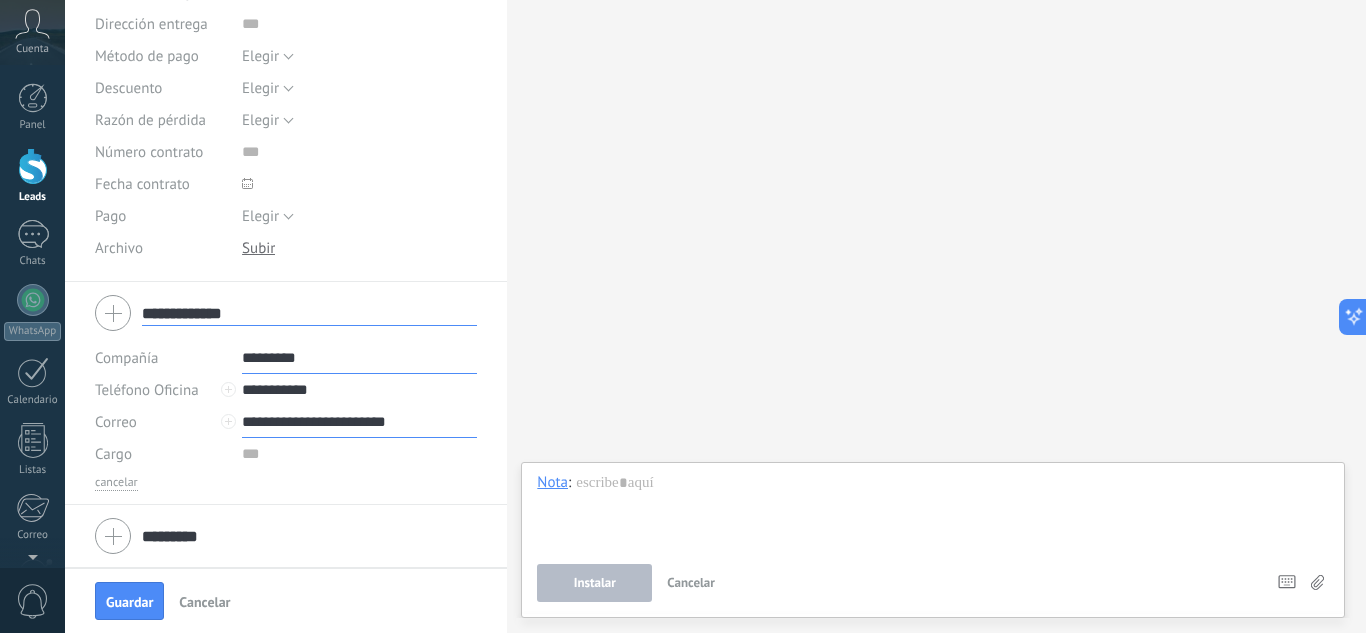 type on "**********" 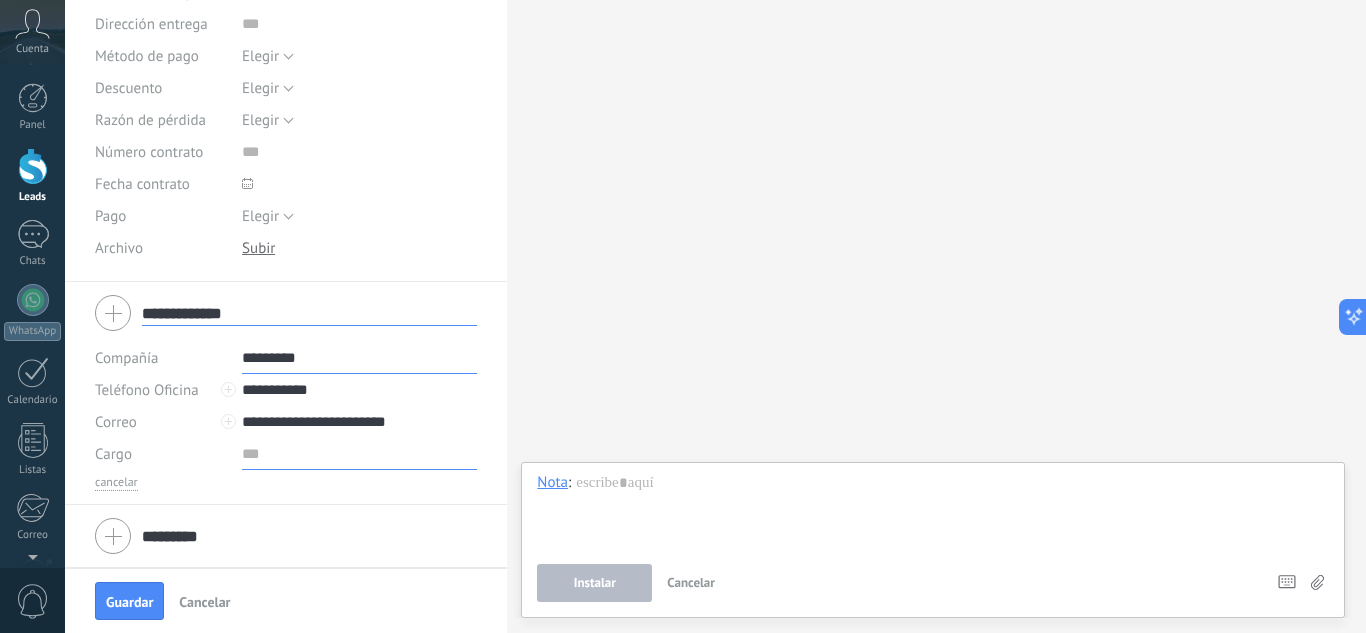 click at bounding box center [360, 454] 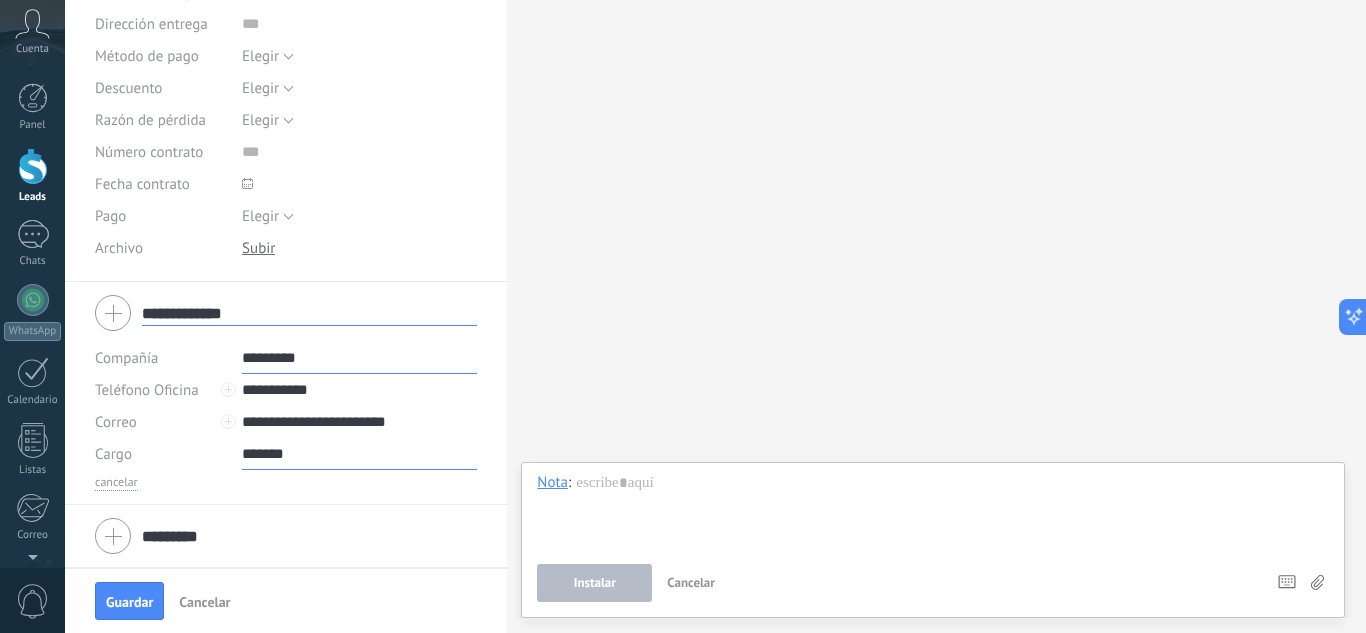 type on "*******" 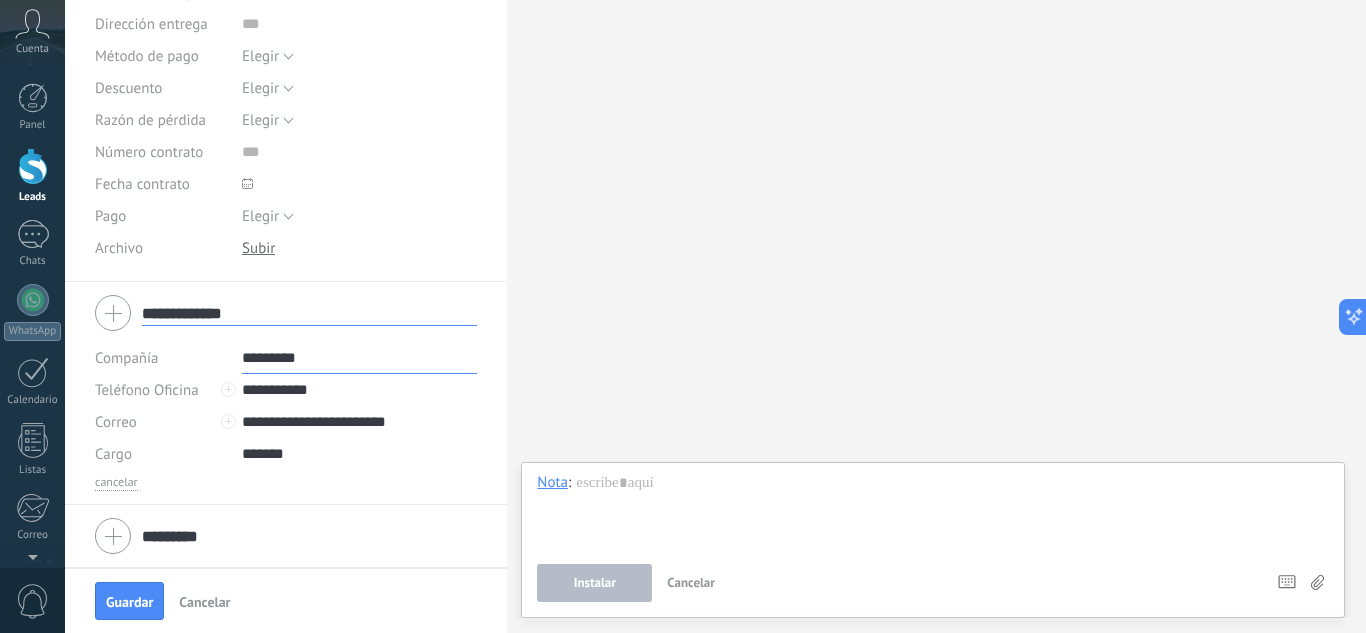 click on "Buscar Carga más Participantes:  0 Agregar usuario" at bounding box center (936, 316) 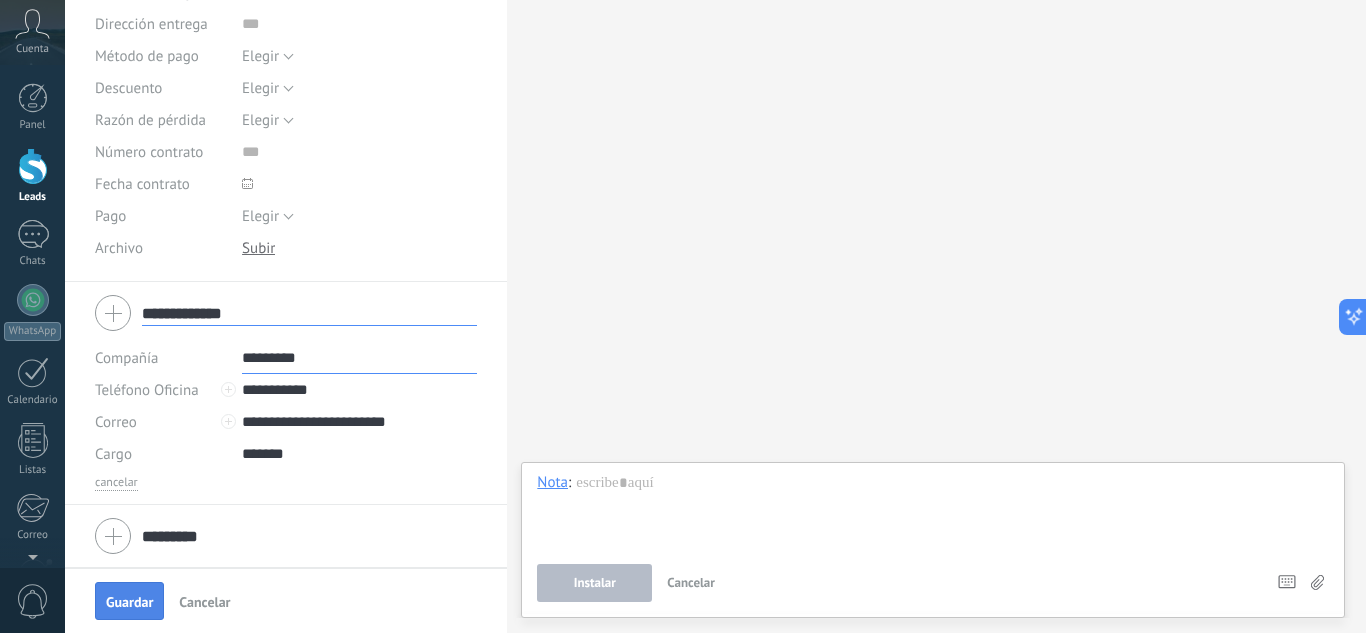 click on "Guardar" at bounding box center (129, 602) 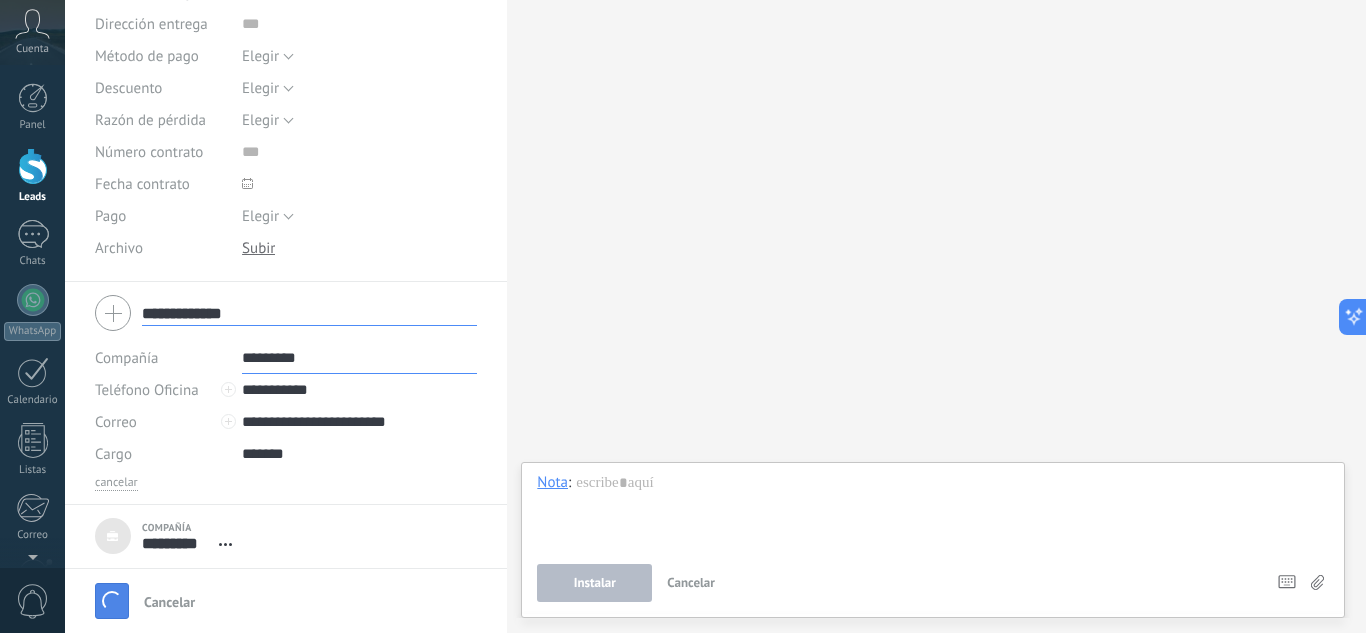 type 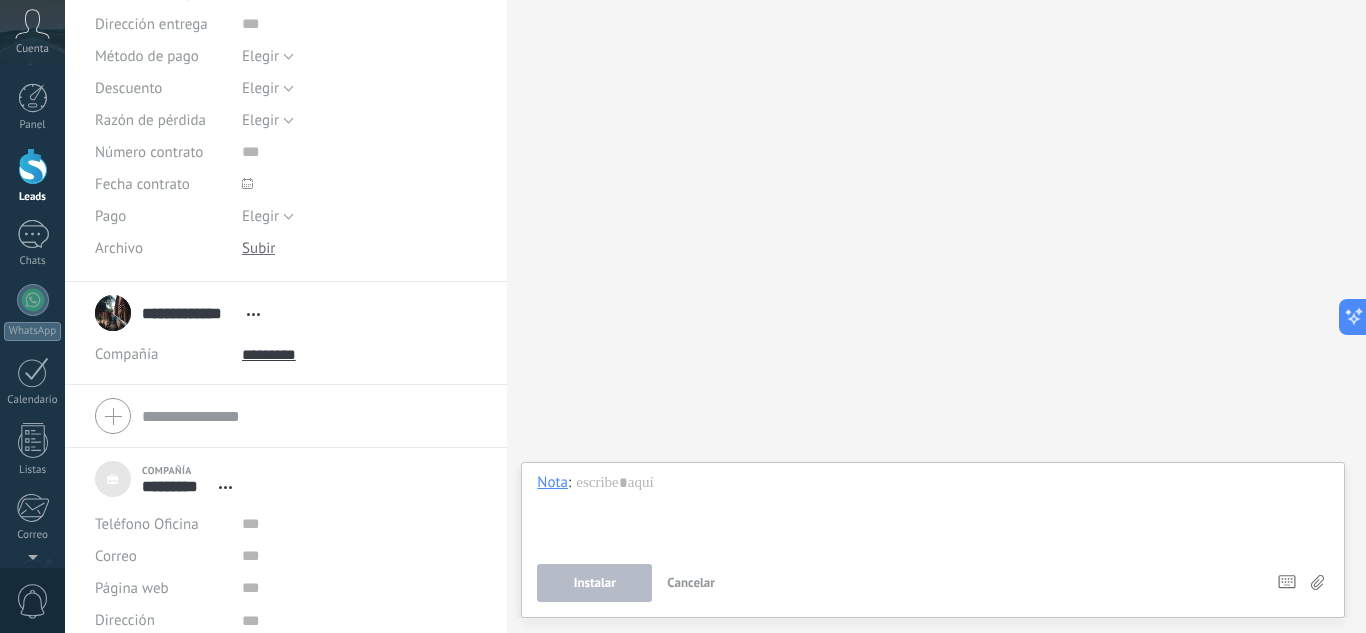 scroll, scrollTop: 20, scrollLeft: 0, axis: vertical 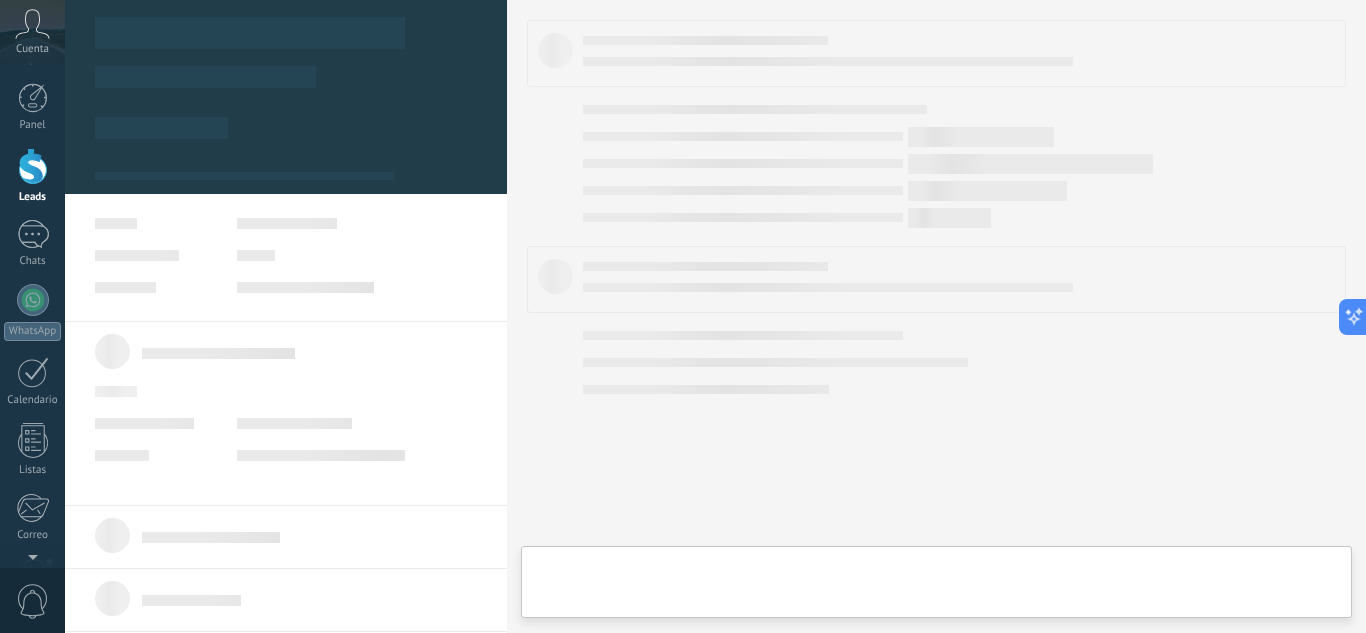 type on "***" 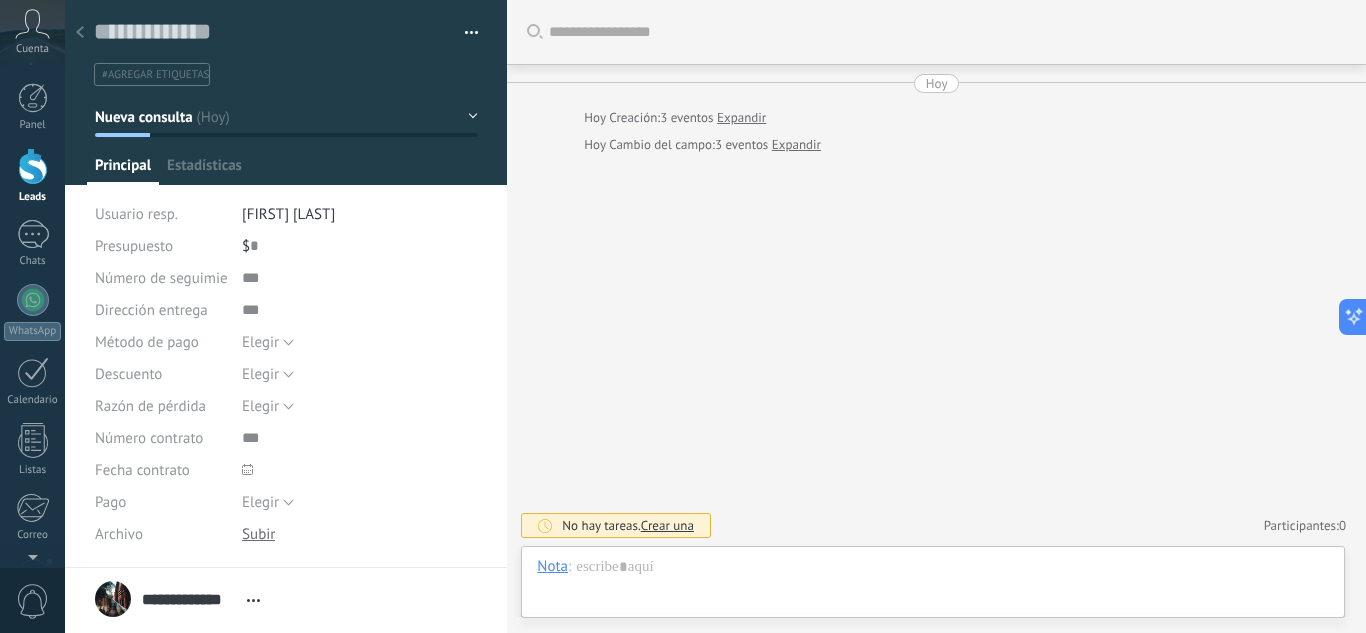 scroll, scrollTop: 20, scrollLeft: 0, axis: vertical 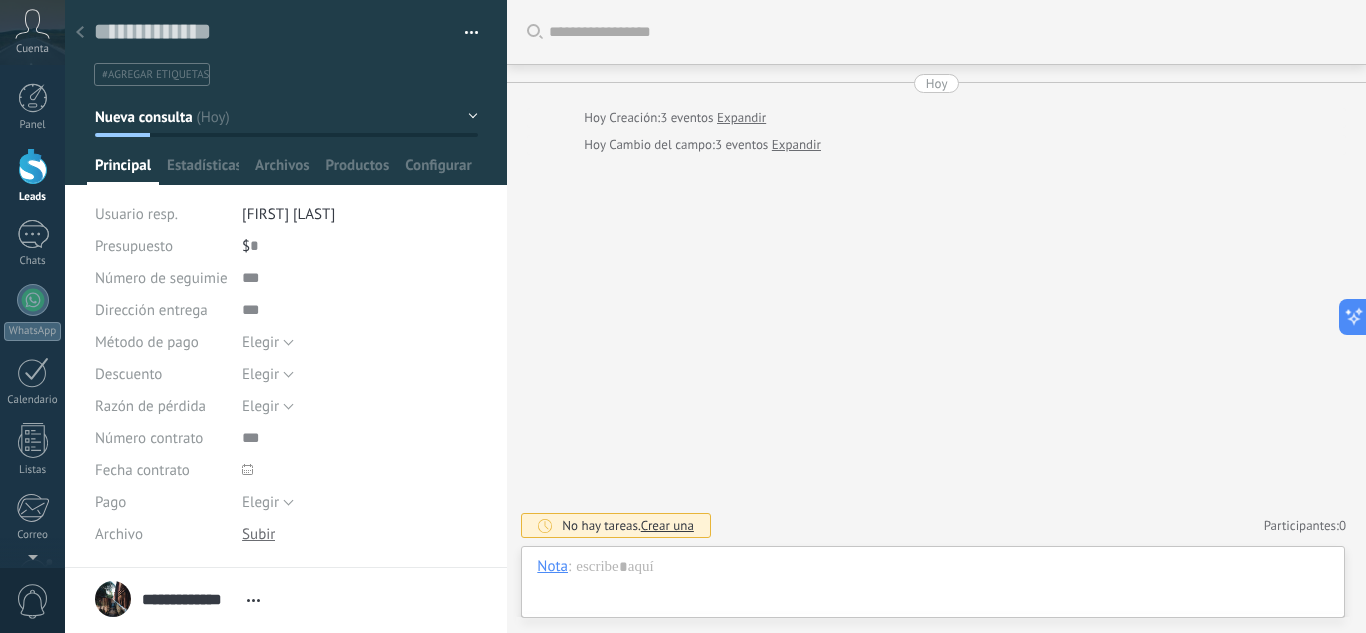 click on "Crear una" at bounding box center [667, 525] 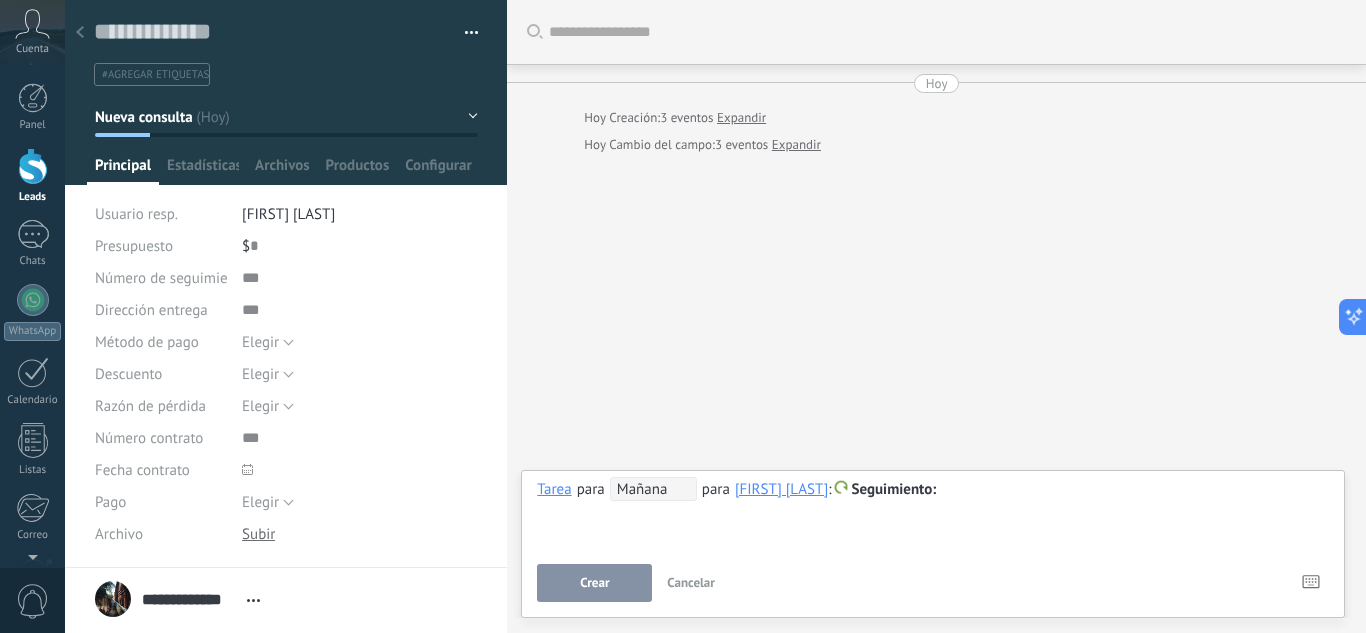 click on "Mañana" at bounding box center [653, 489] 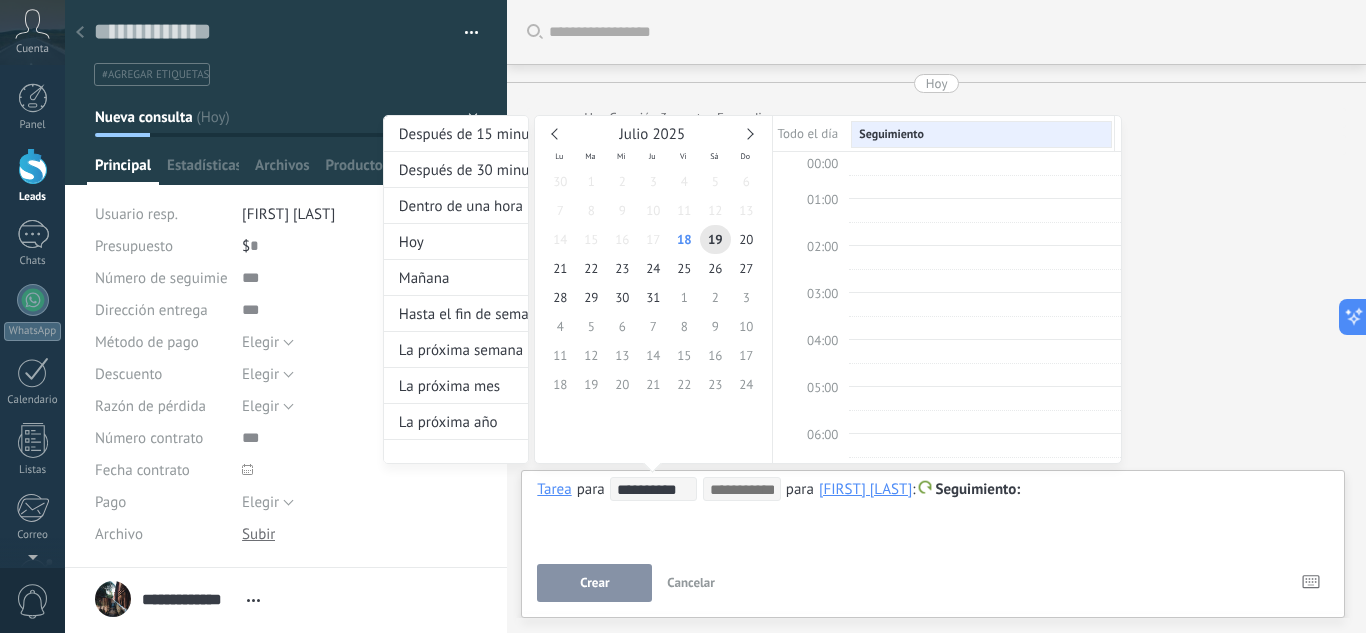 scroll, scrollTop: 377, scrollLeft: 0, axis: vertical 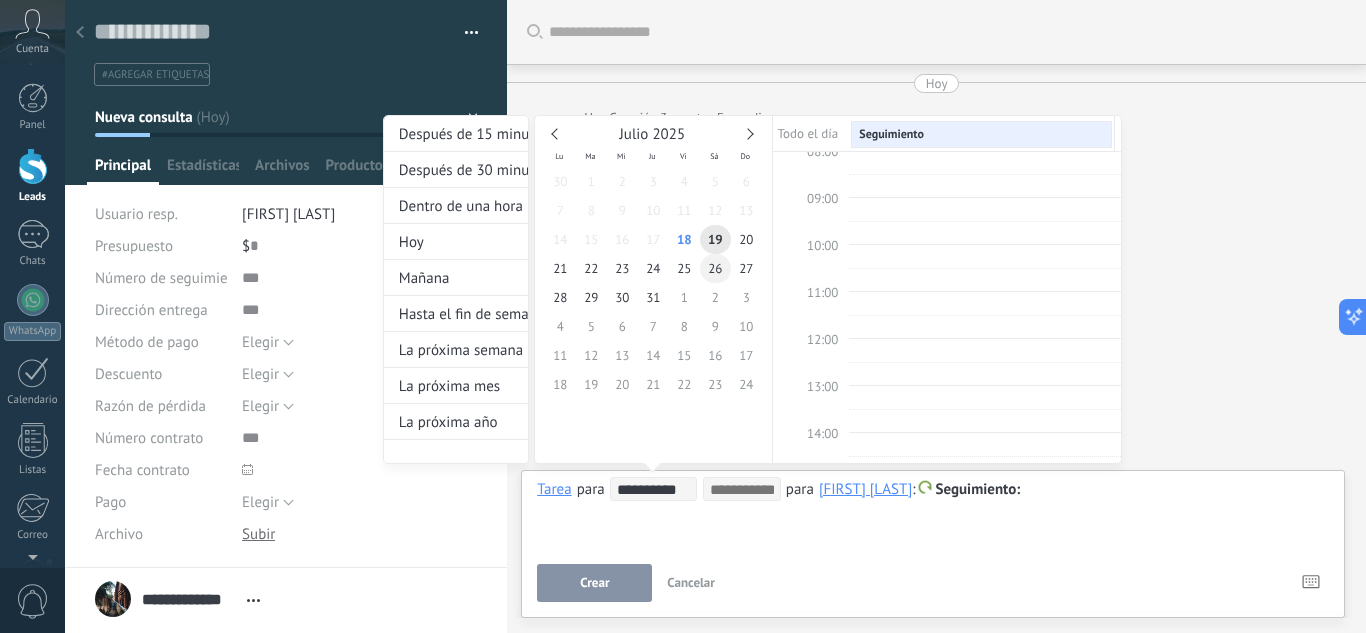 type on "**********" 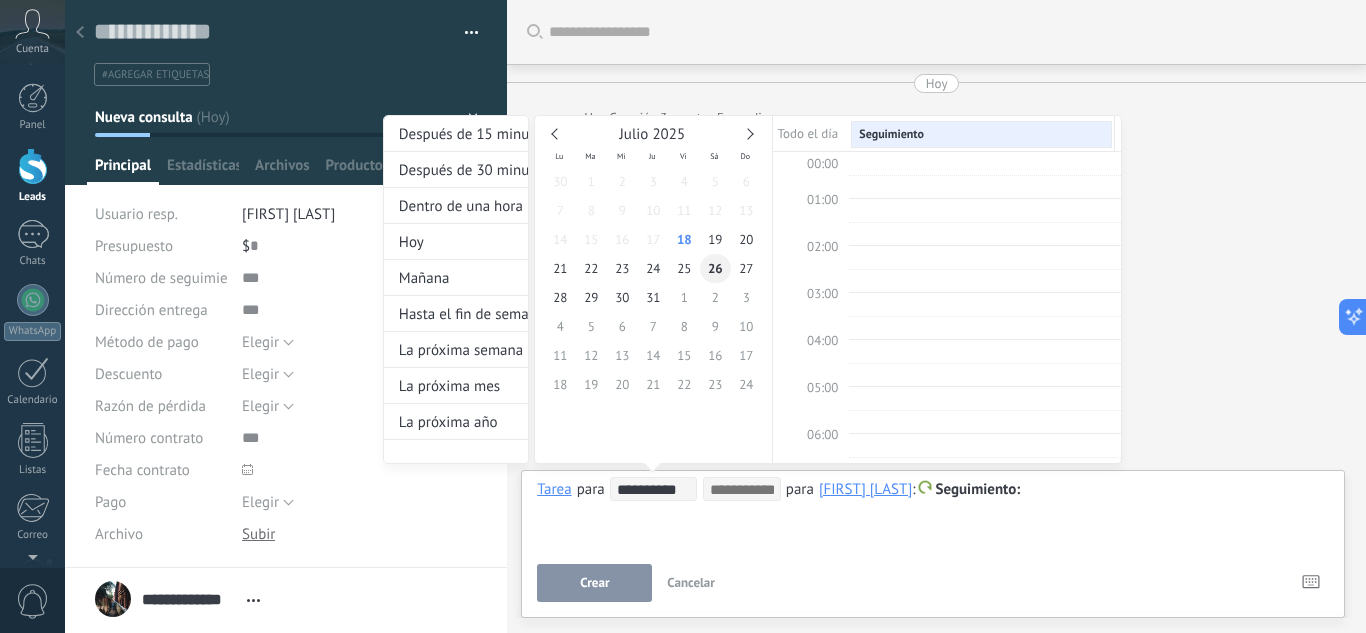 scroll, scrollTop: 377, scrollLeft: 0, axis: vertical 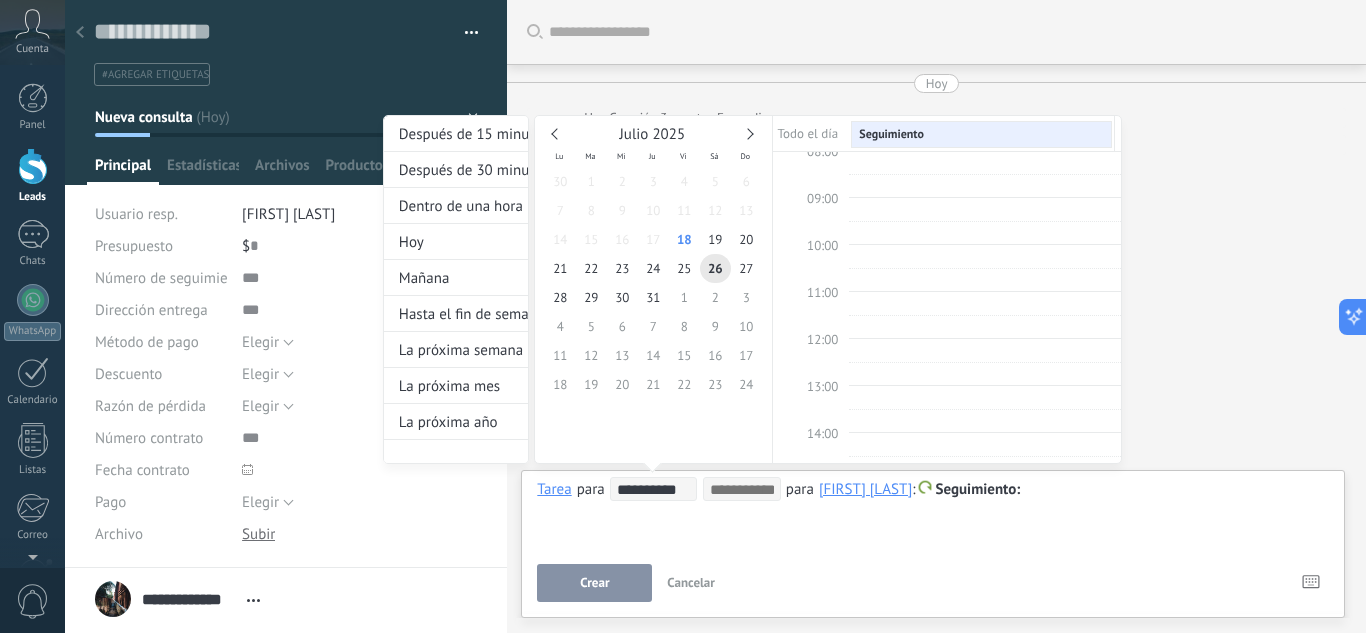 click on "09:00" at bounding box center (822, 198) 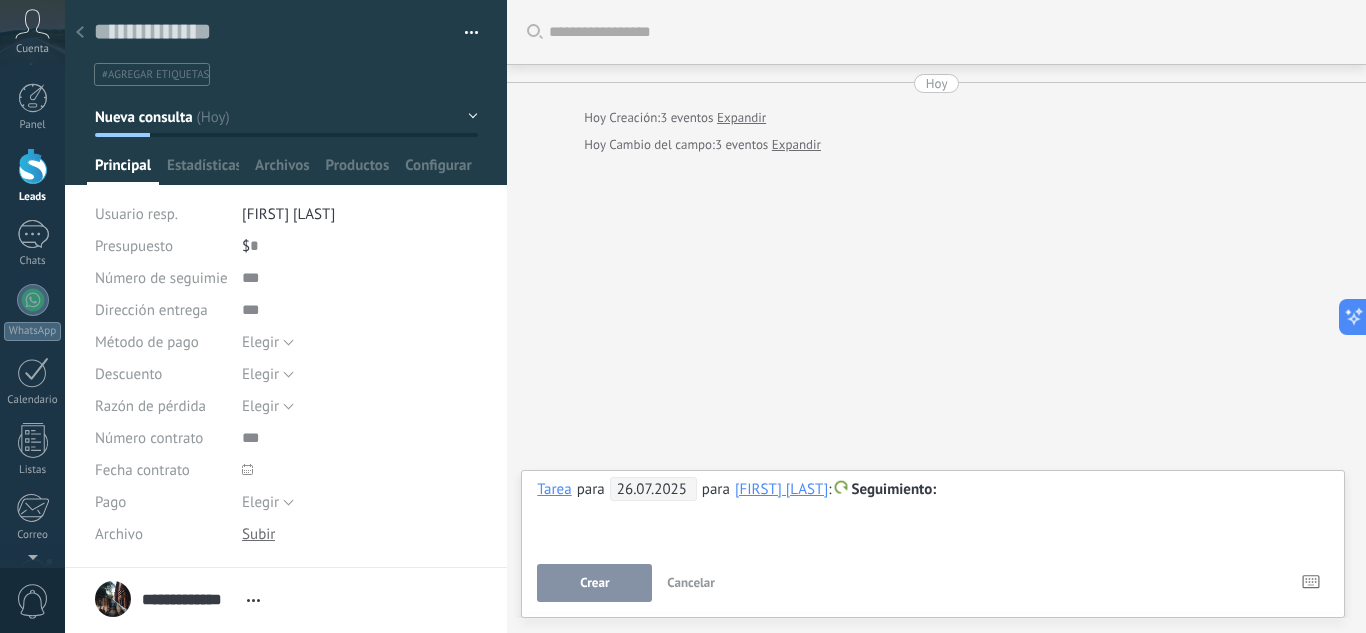 click on "Crear" at bounding box center (594, 583) 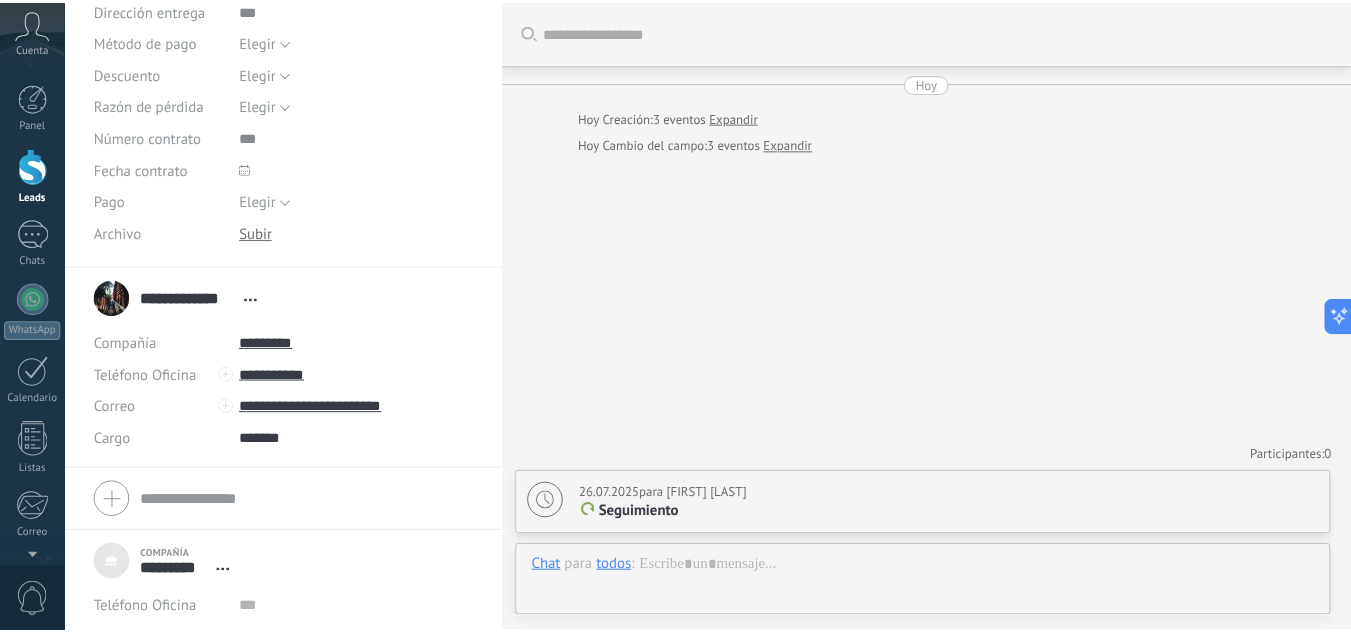 scroll, scrollTop: 401, scrollLeft: 0, axis: vertical 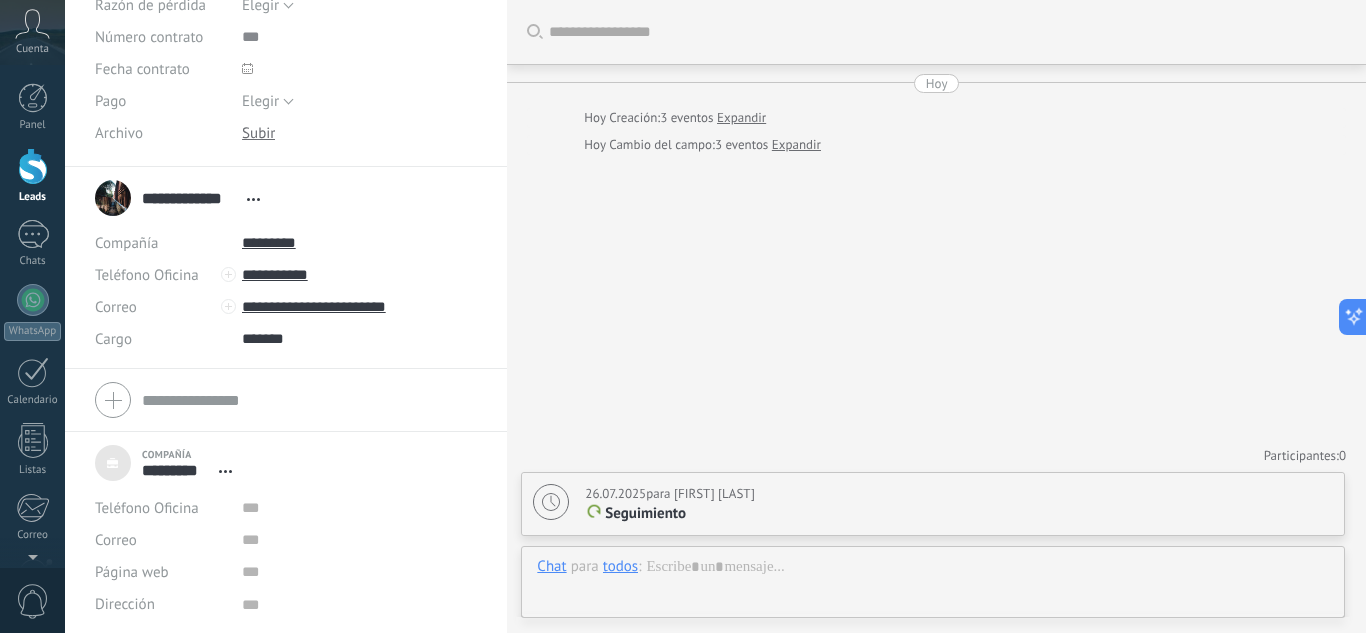 click on "Buscar Carga más Hoy Hoy Creación:  3  eventos   Expandir Hoy Cambio del campo:  3  eventos   Expandir Participantes:  0 Agregar usuario 26.07.2025   para  [FIRST] [LAST] Seguimiento Completar una tarea Seguimiento Seguimiento Reunión Personalizado mañana la próxima semana la próxima mes Eliminar" at bounding box center (936, 316) 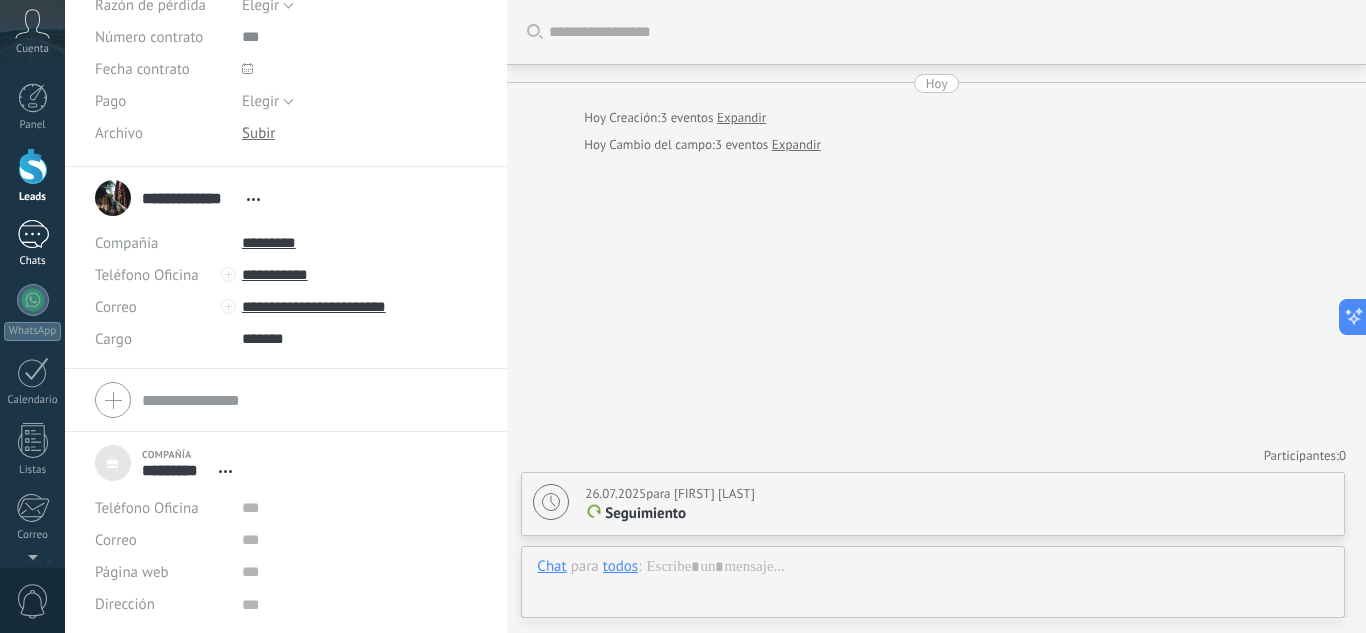 click on "1" at bounding box center [33, 234] 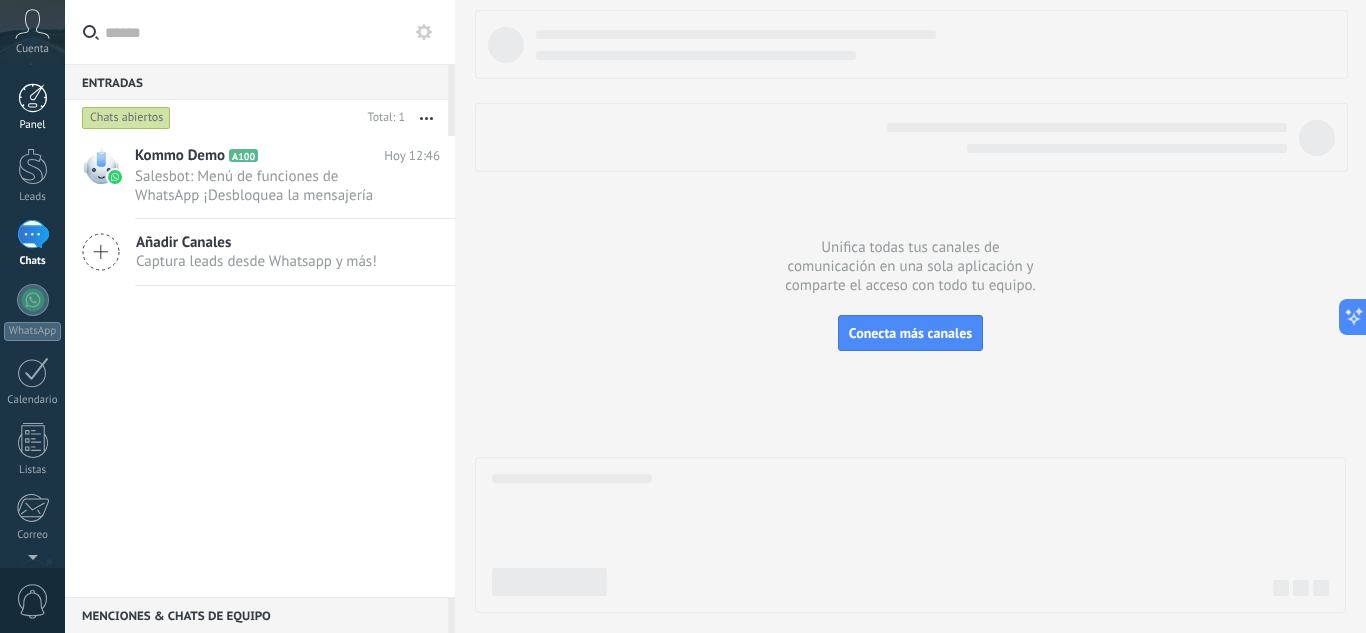 click at bounding box center [33, 98] 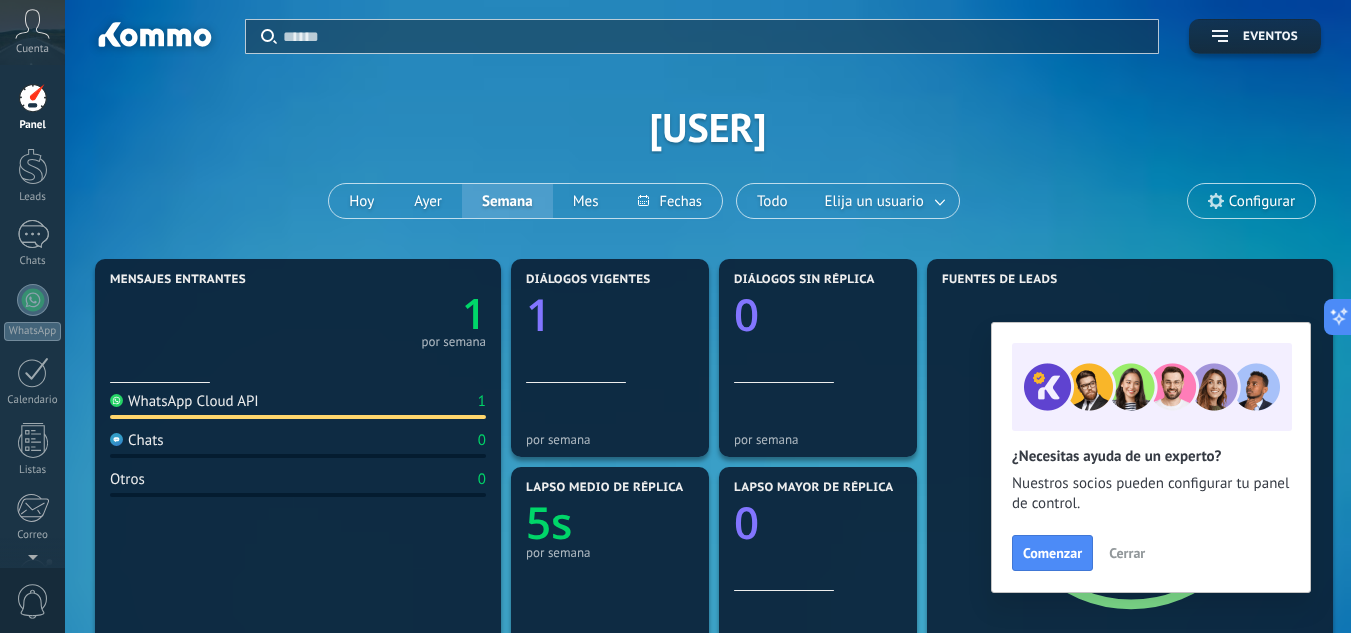 click on "Cerrar" at bounding box center [1127, 553] 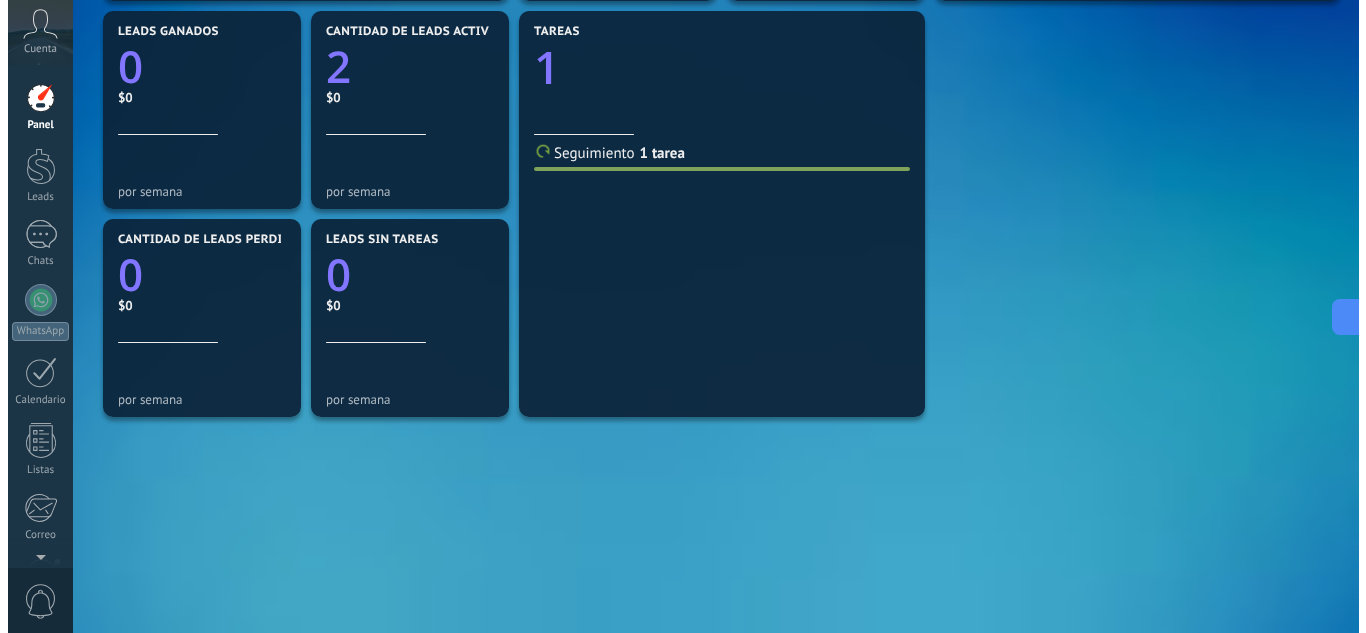 scroll, scrollTop: 722, scrollLeft: 0, axis: vertical 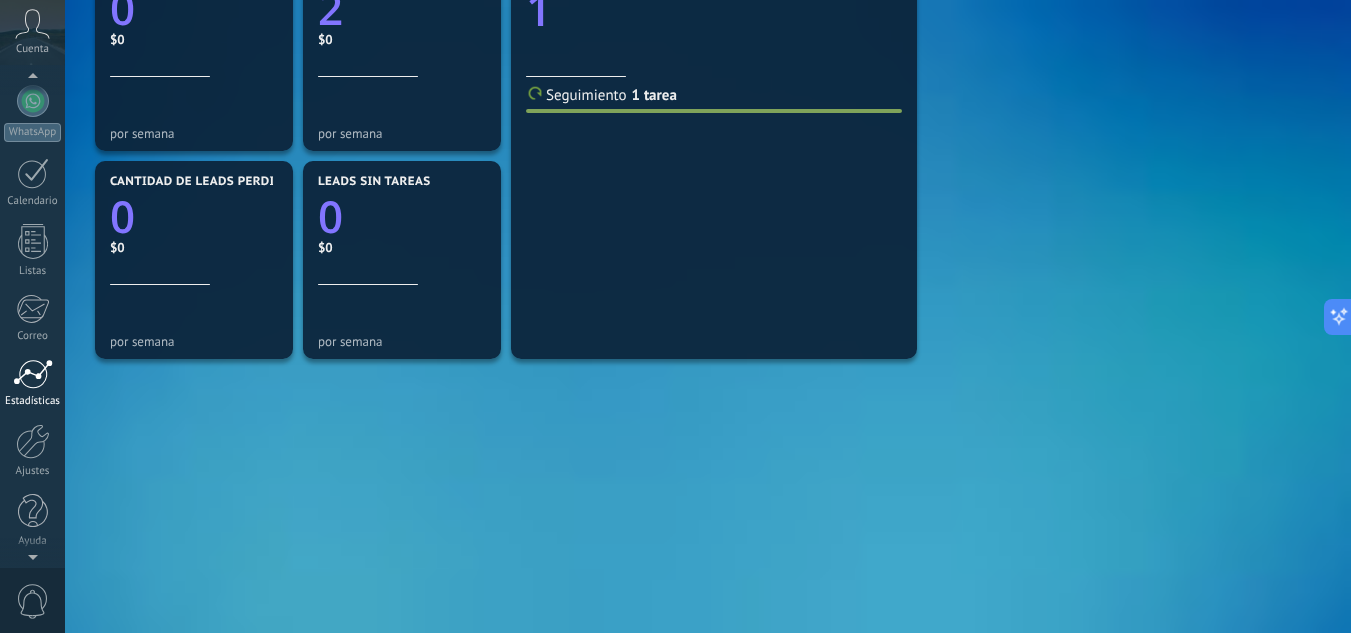 click at bounding box center [33, 374] 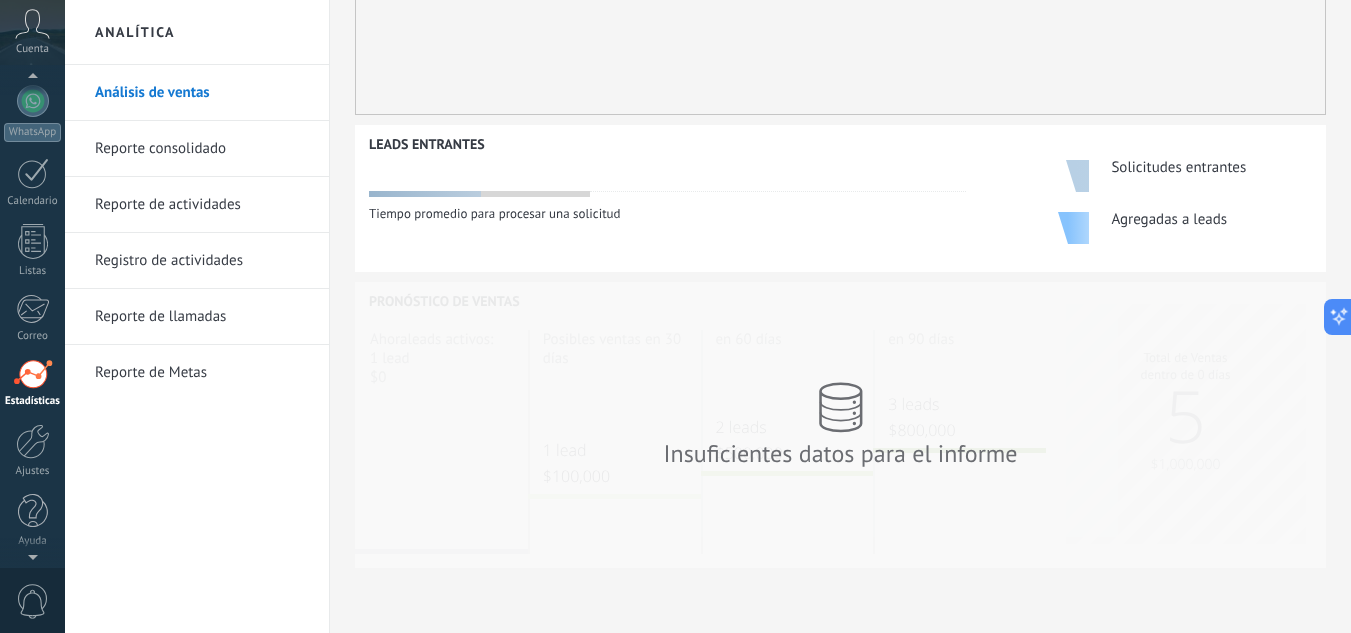 scroll, scrollTop: 0, scrollLeft: 0, axis: both 